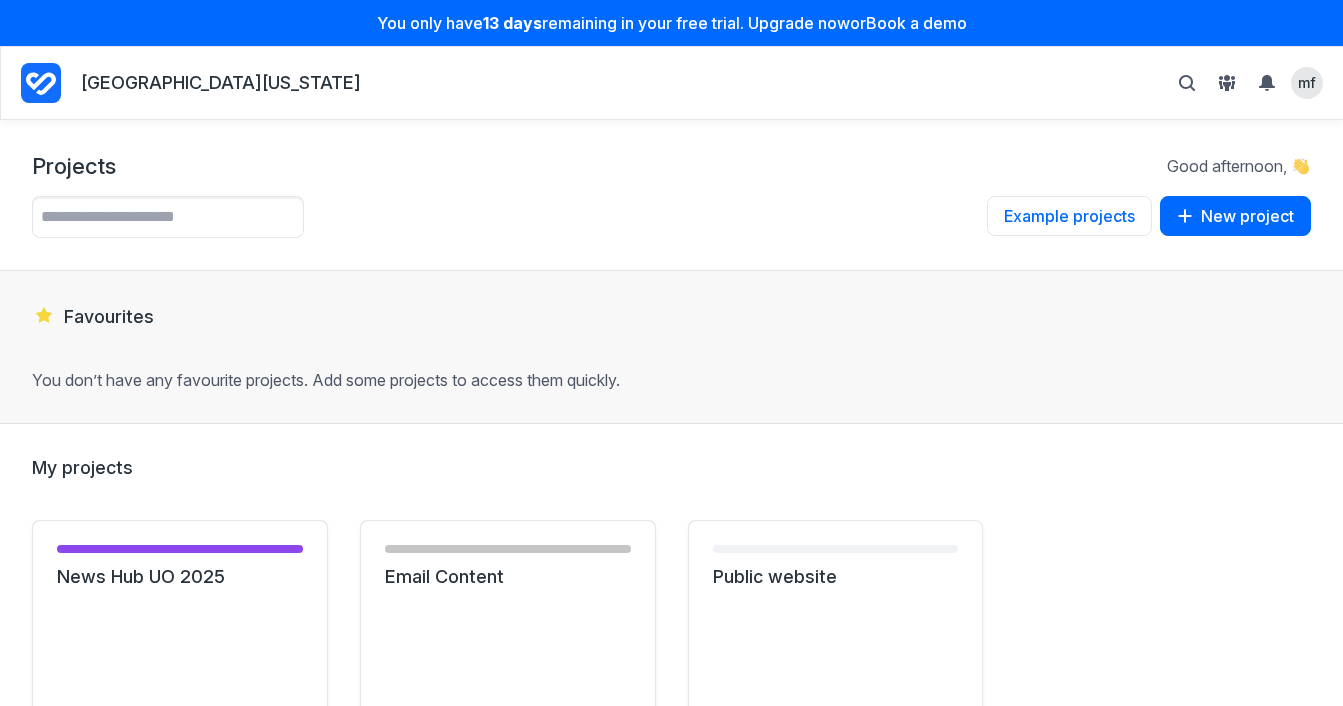 scroll, scrollTop: 0, scrollLeft: 0, axis: both 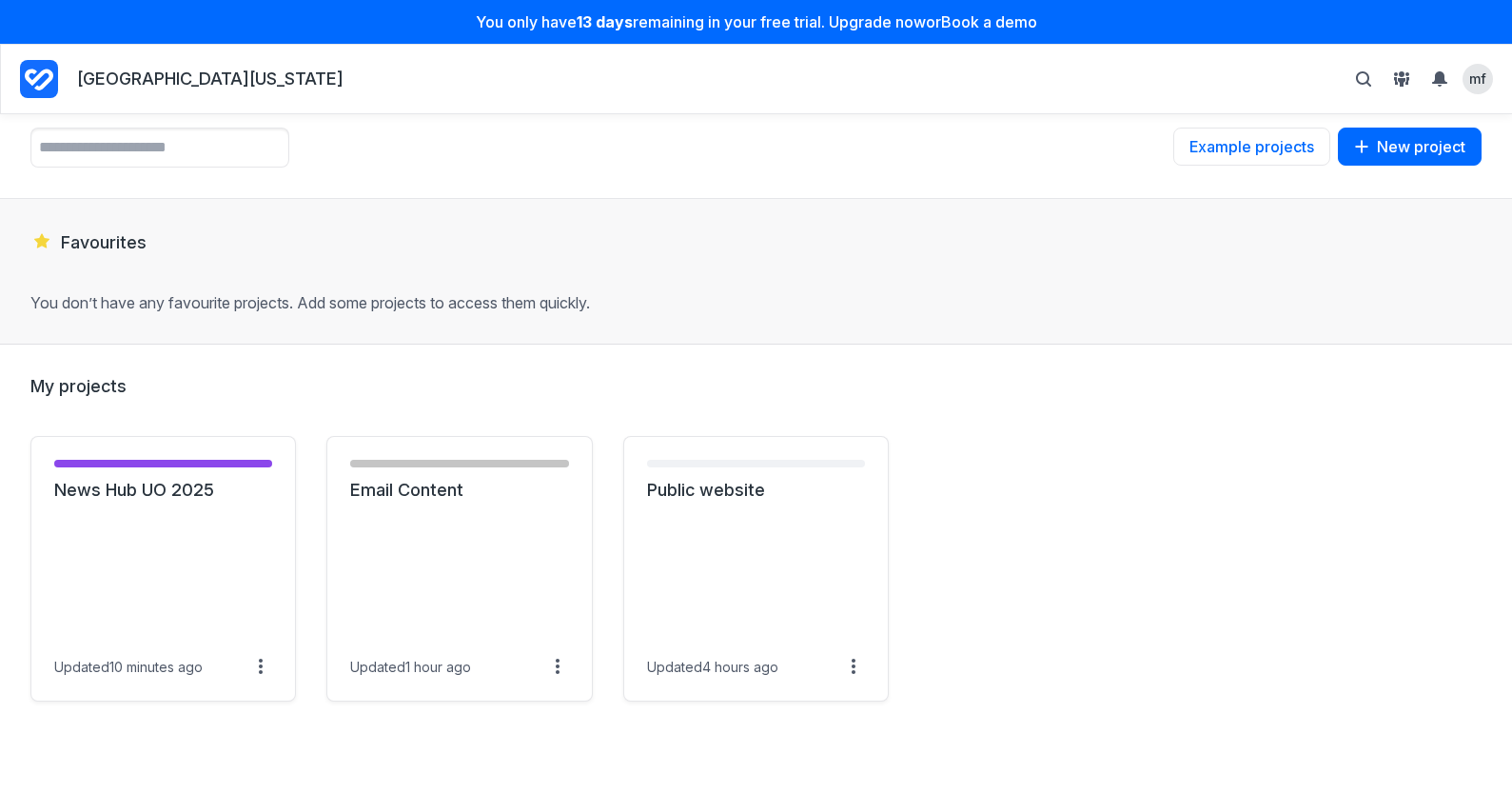 click on "[GEOGRAPHIC_DATA][US_STATE]" at bounding box center [210, 79] 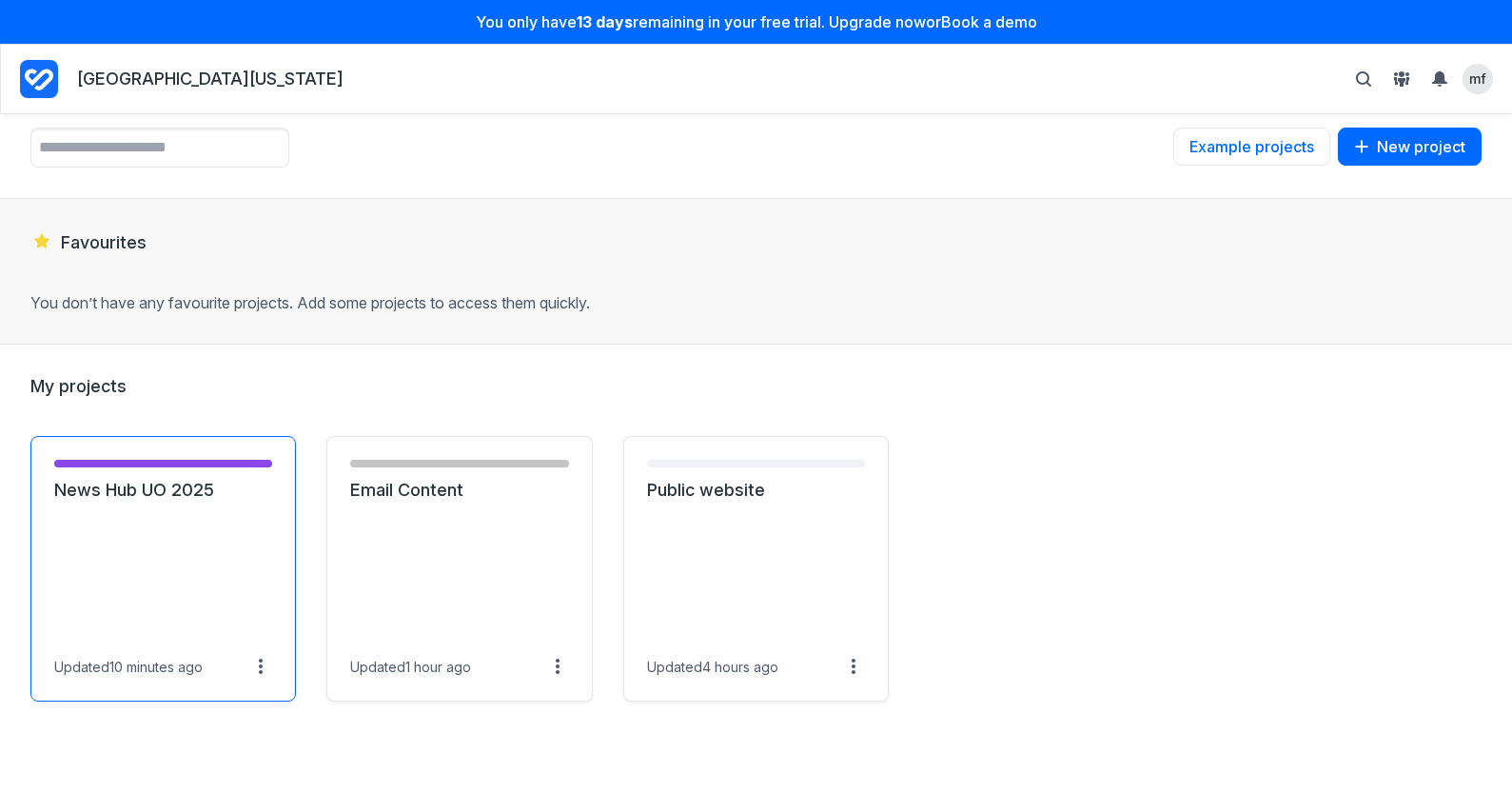 click on "News Hub UO 2025" at bounding box center [163, 490] 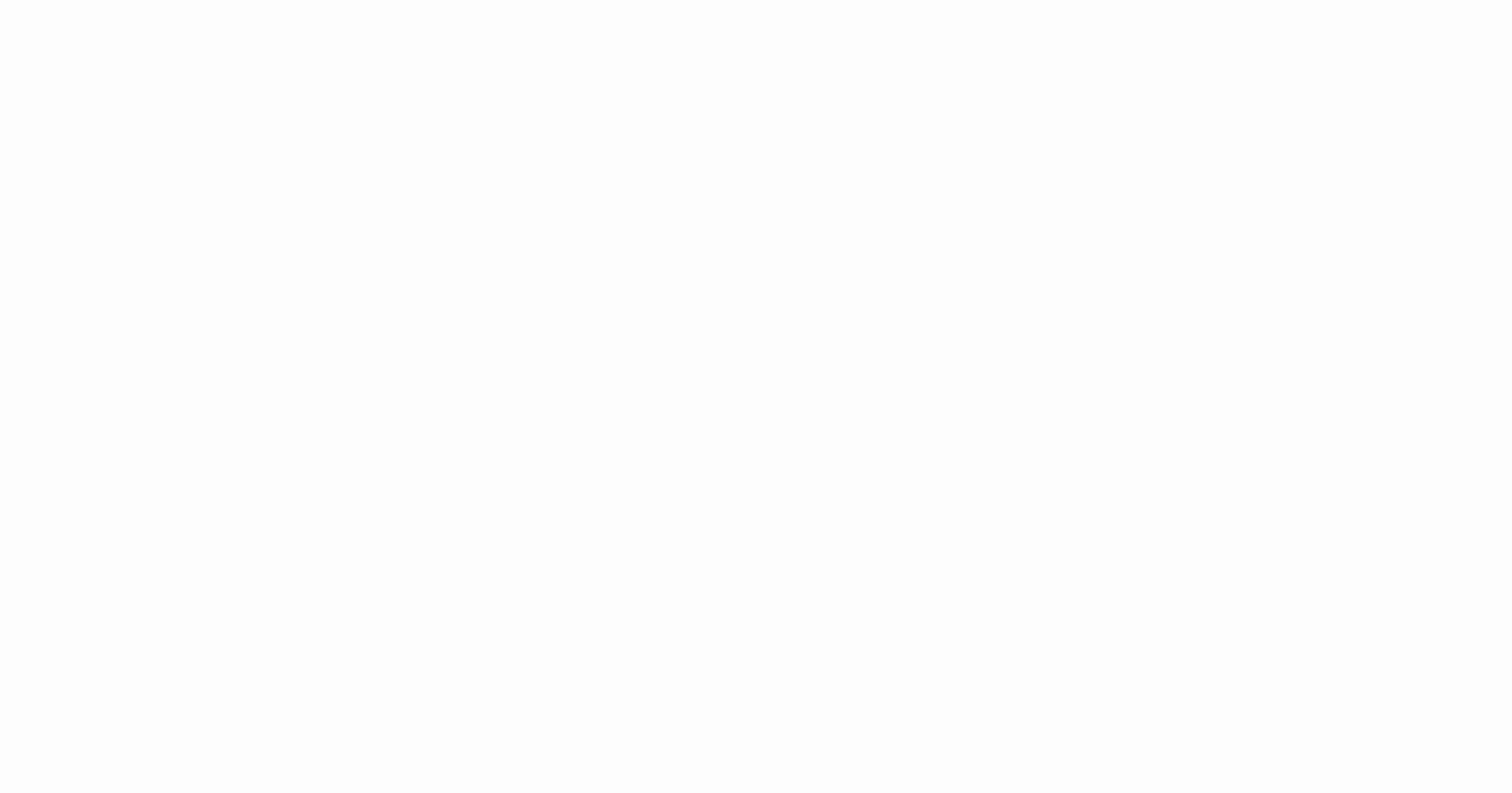 scroll, scrollTop: 0, scrollLeft: 0, axis: both 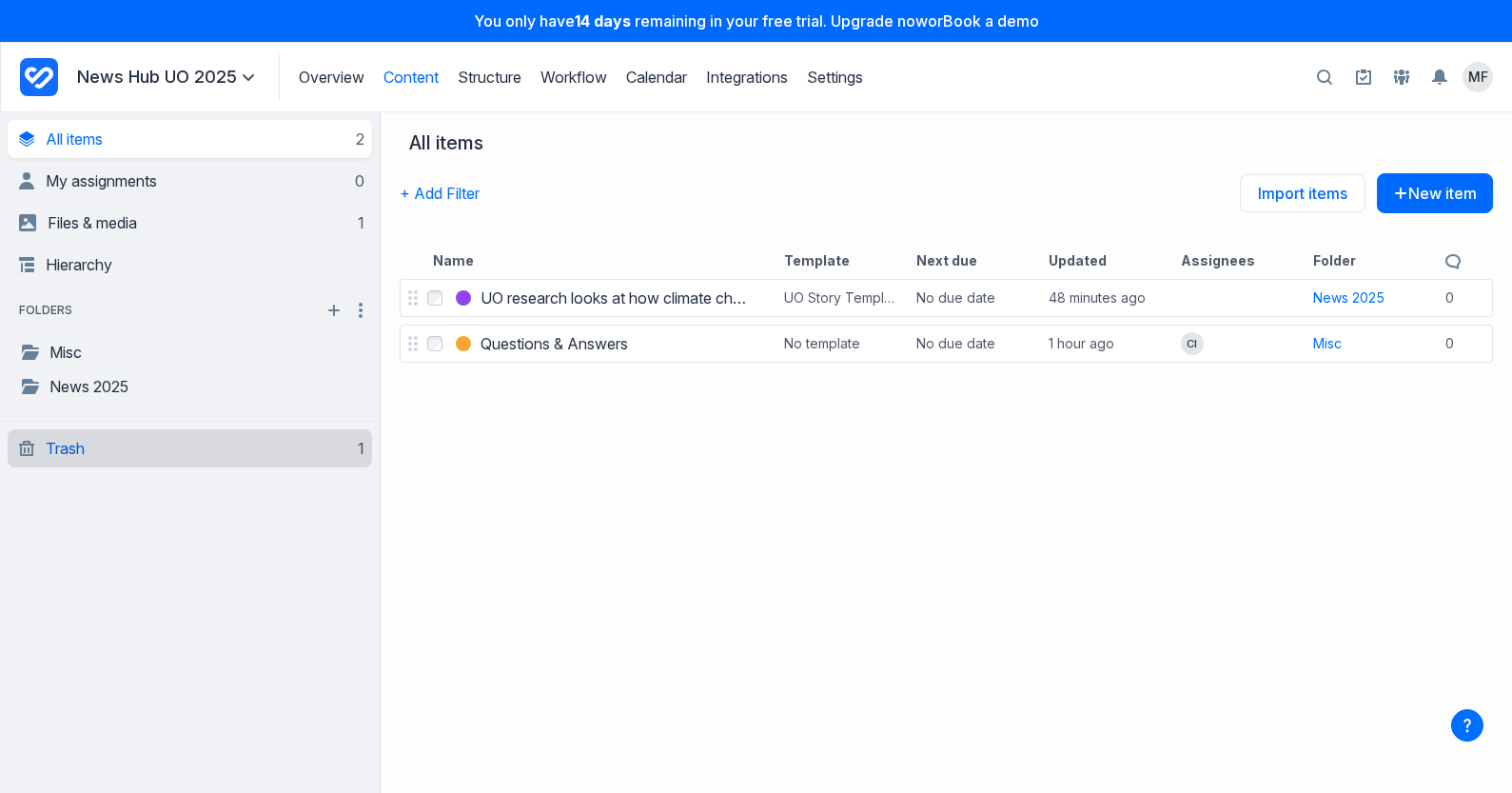 click on "Trash 1" at bounding box center [191, 448] 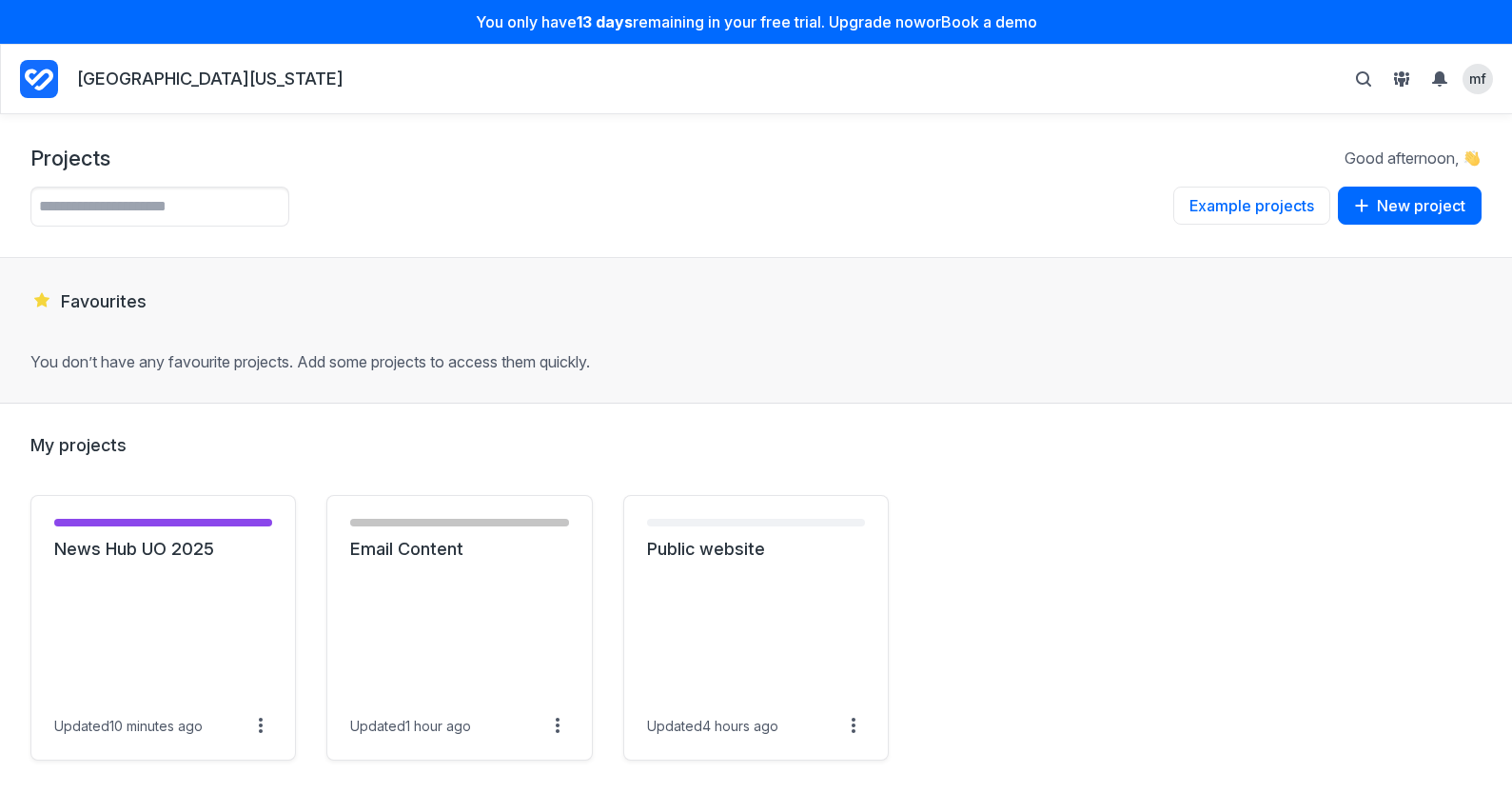 scroll, scrollTop: 0, scrollLeft: 0, axis: both 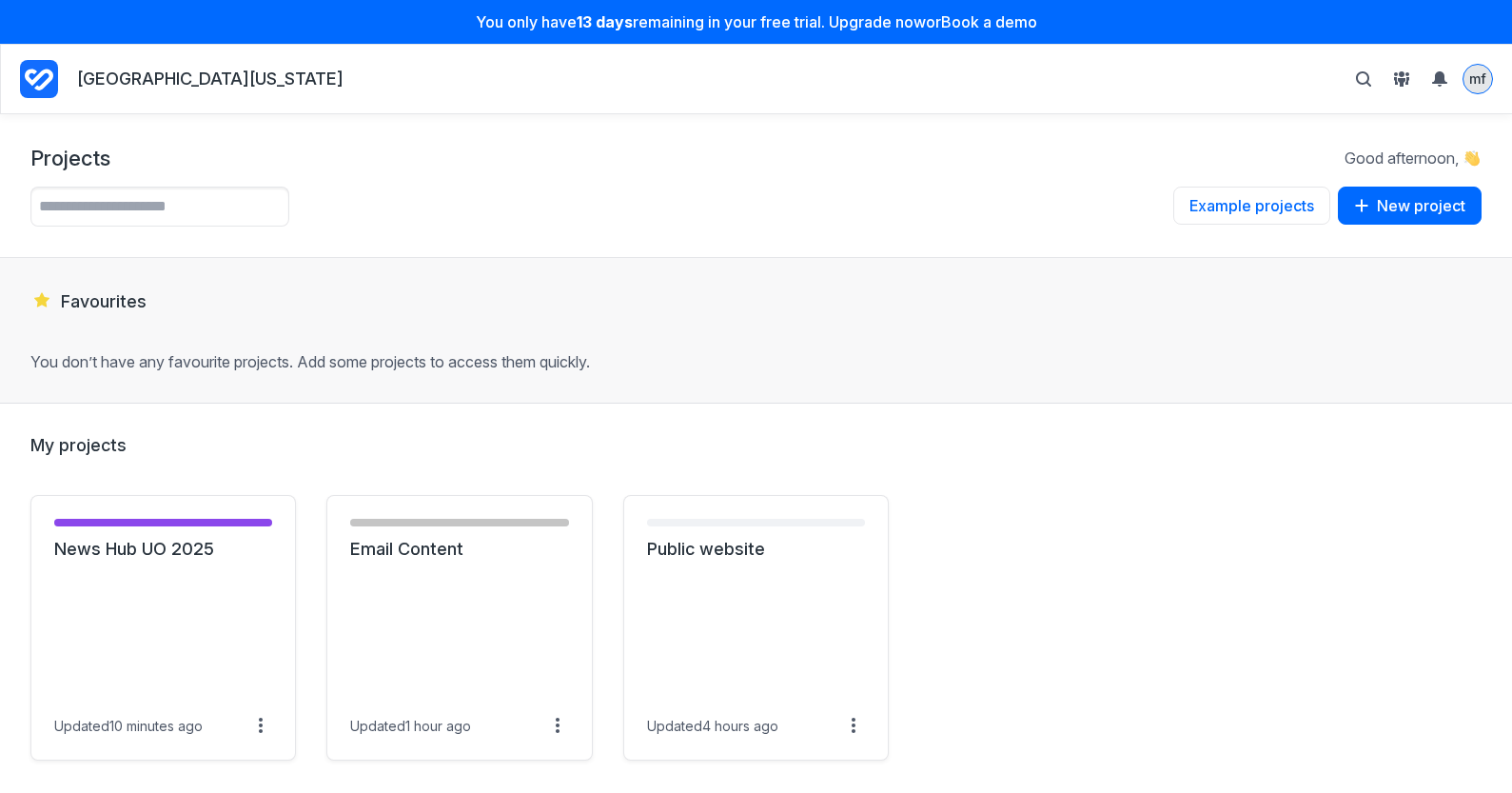 click on "mf" at bounding box center [1478, 78] 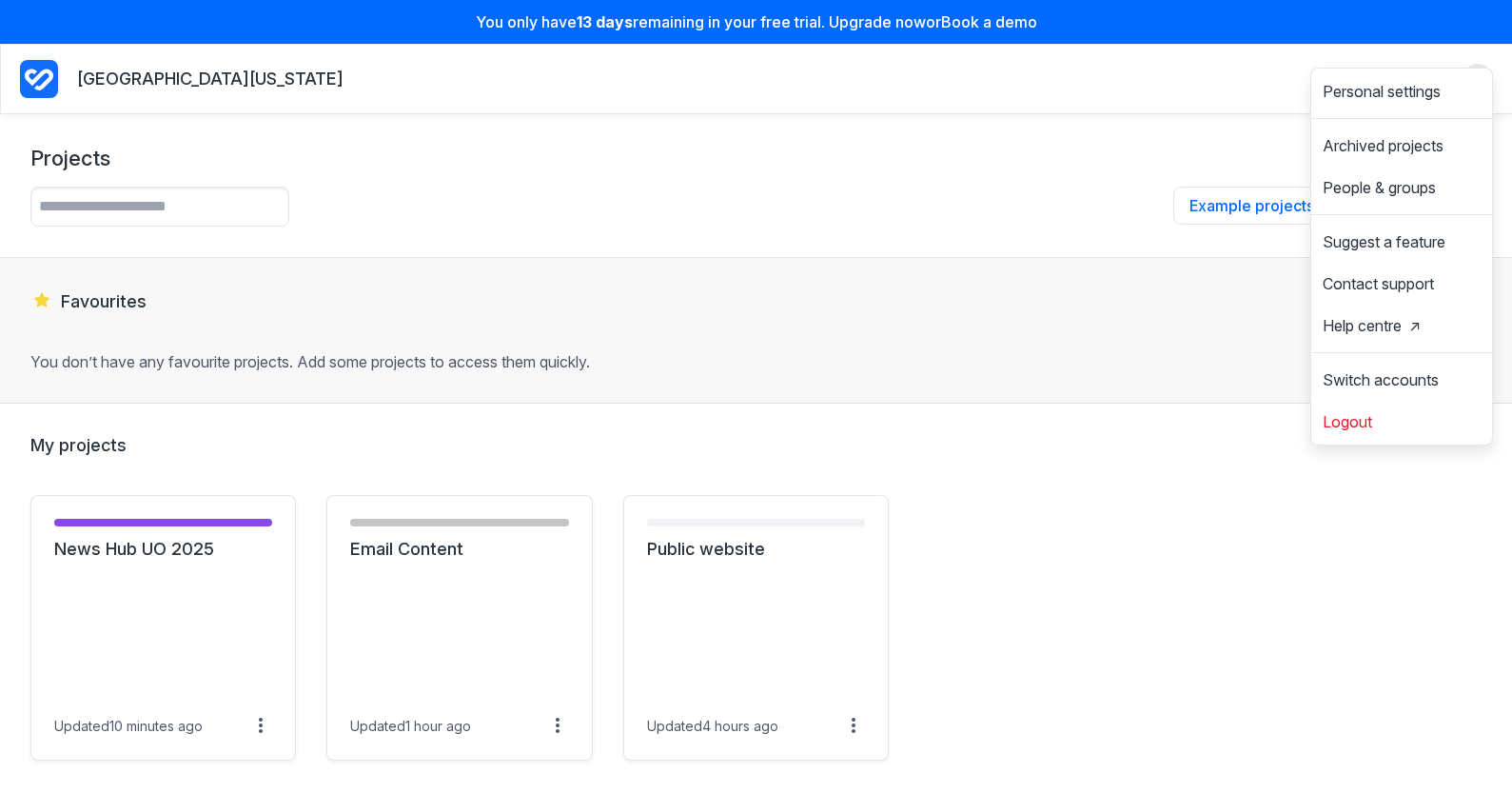 click on "Projects Good afternoon,    👋" at bounding box center [756, 158] 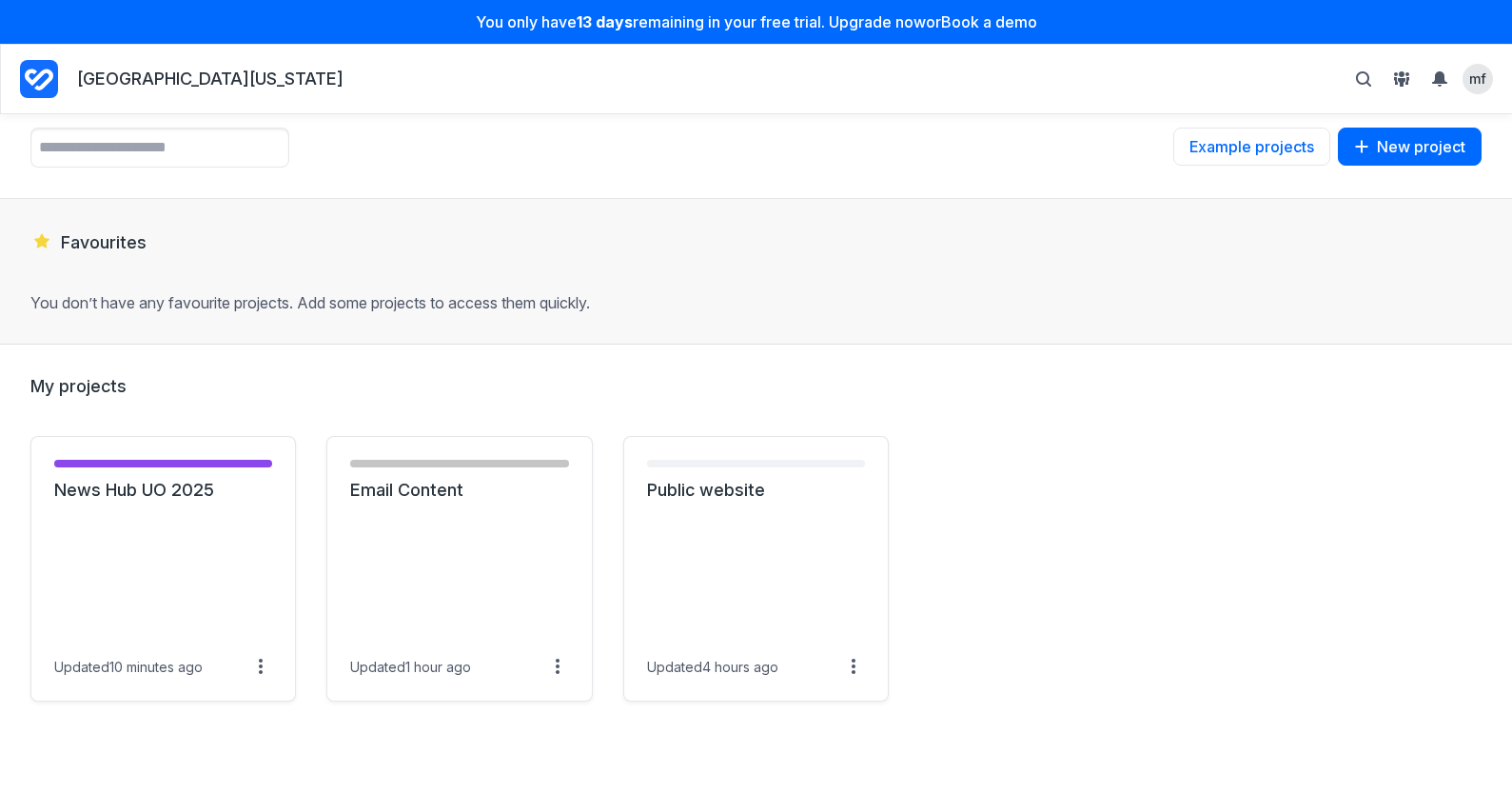 scroll, scrollTop: 0, scrollLeft: 0, axis: both 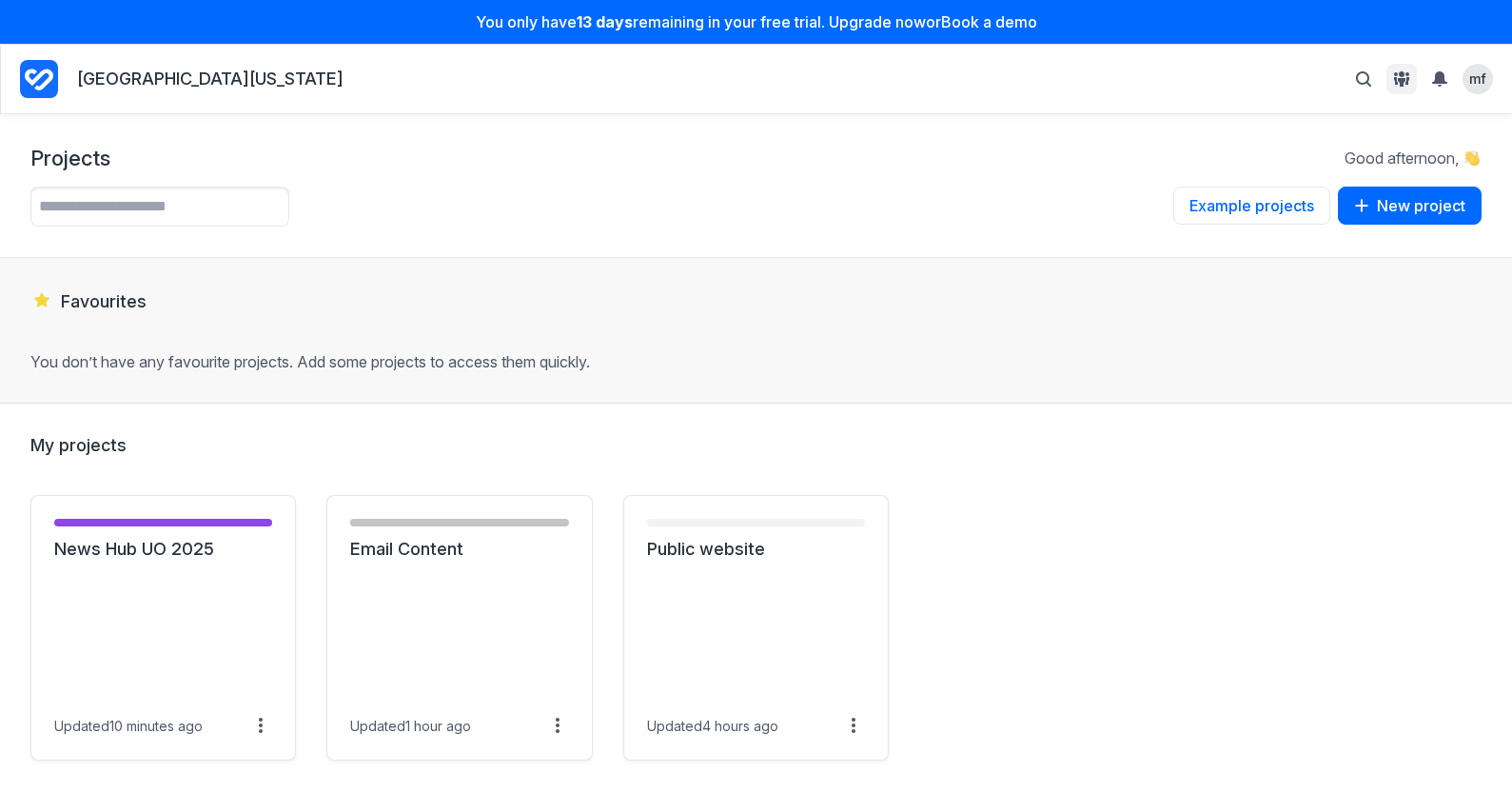 click 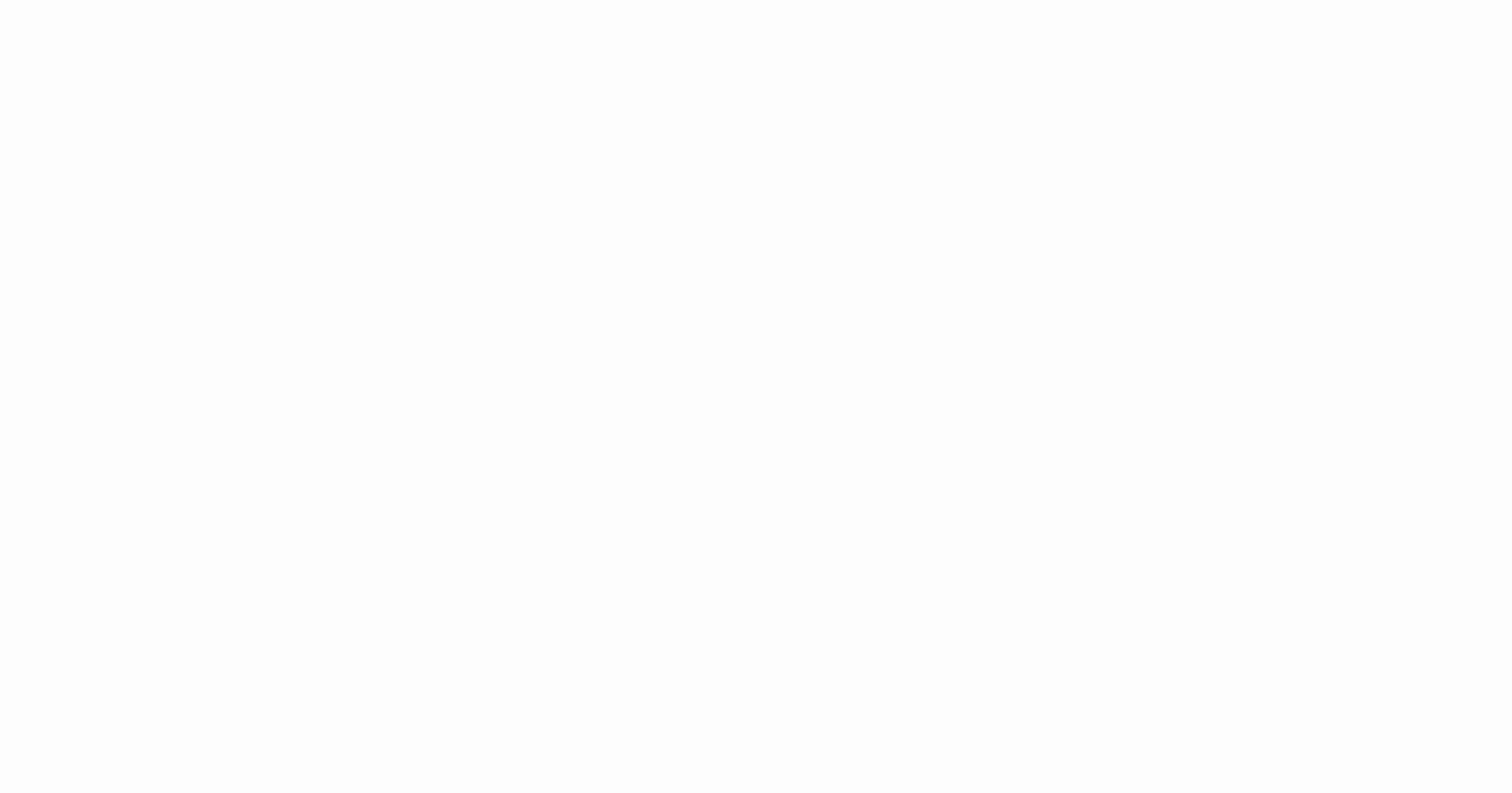 scroll, scrollTop: 0, scrollLeft: 0, axis: both 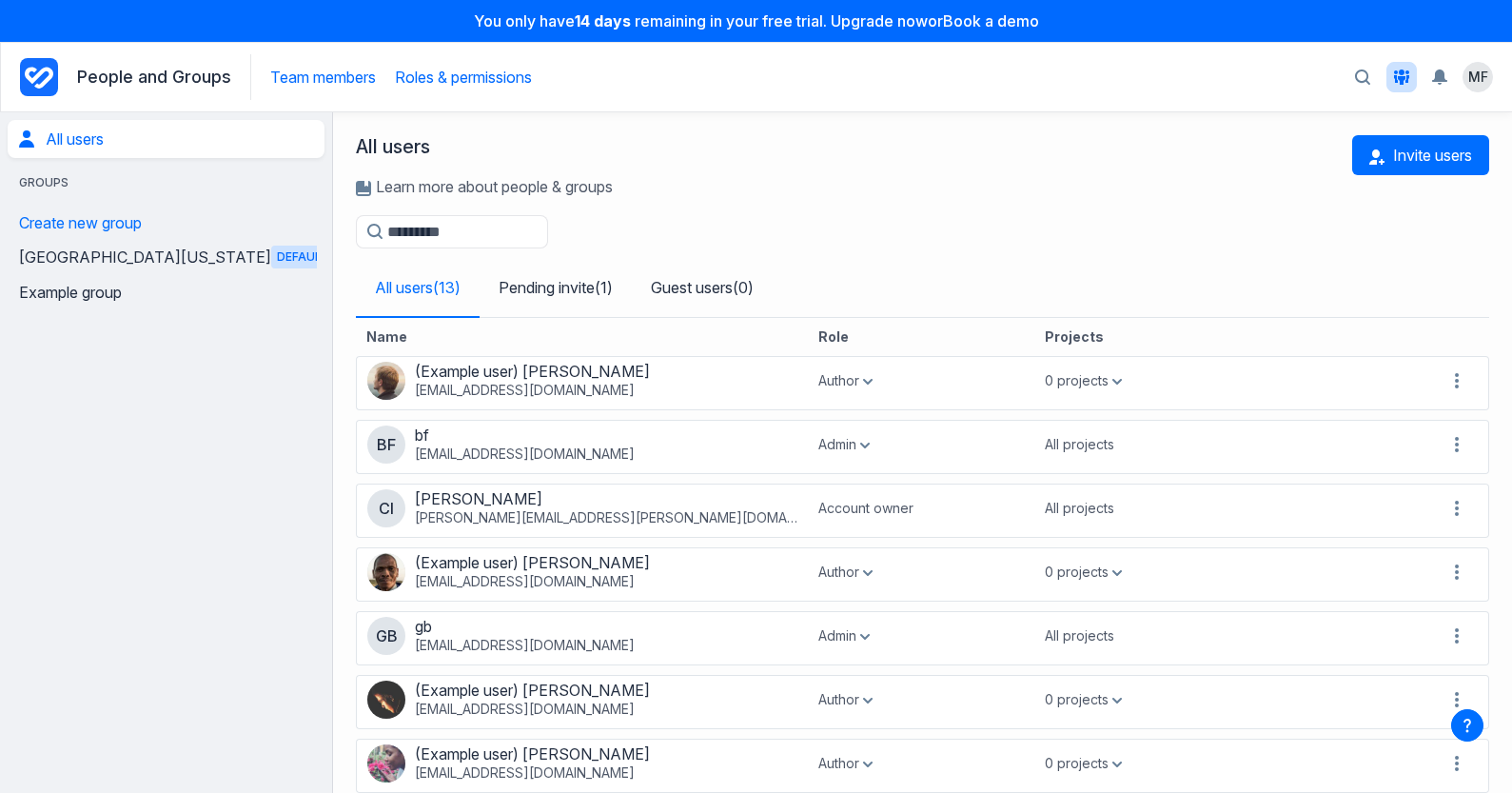 click on "Roles & permissions" at bounding box center [463, 77] 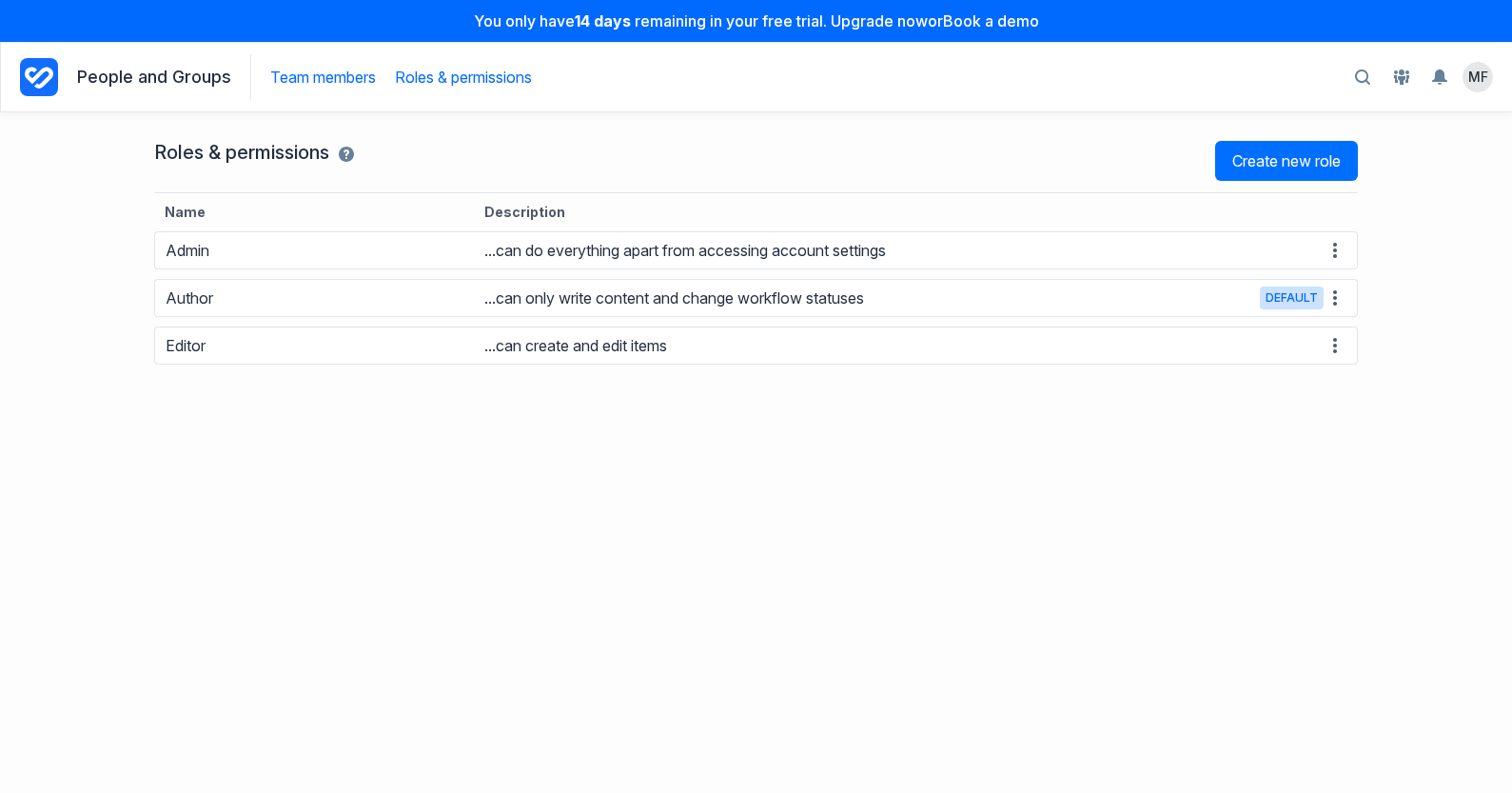 click on "Team members" at bounding box center [323, 77] 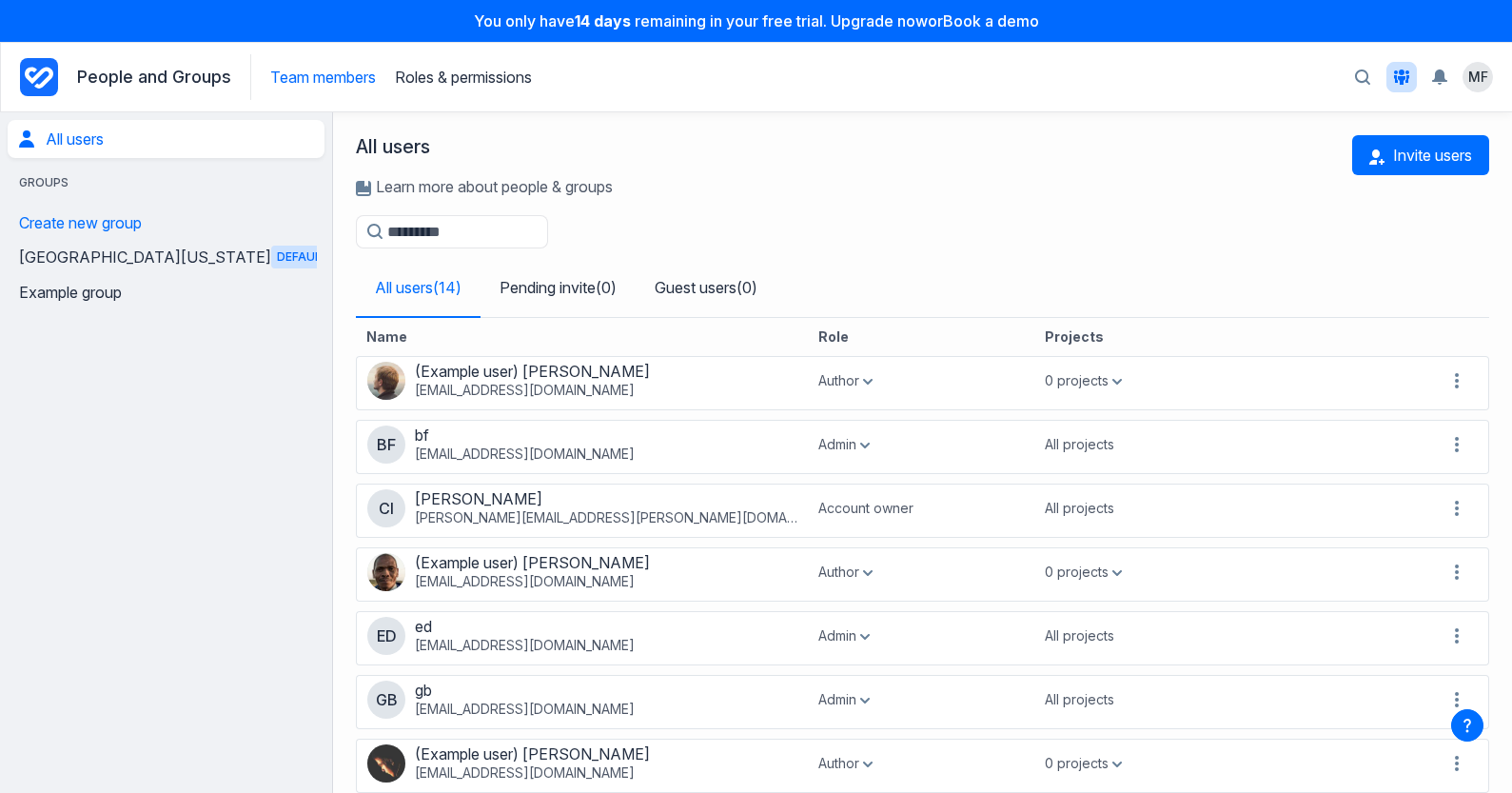 click 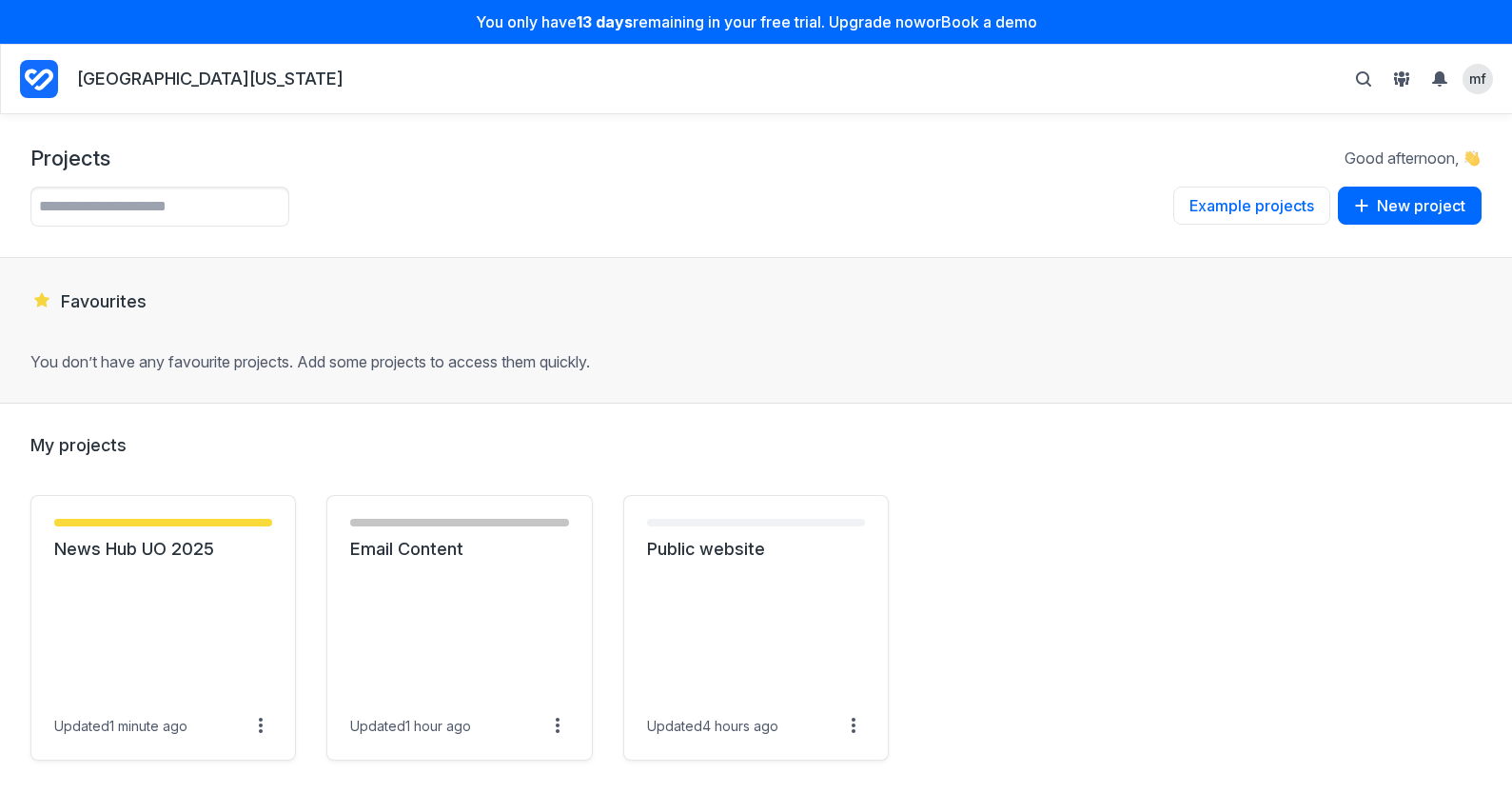 scroll, scrollTop: 0, scrollLeft: 0, axis: both 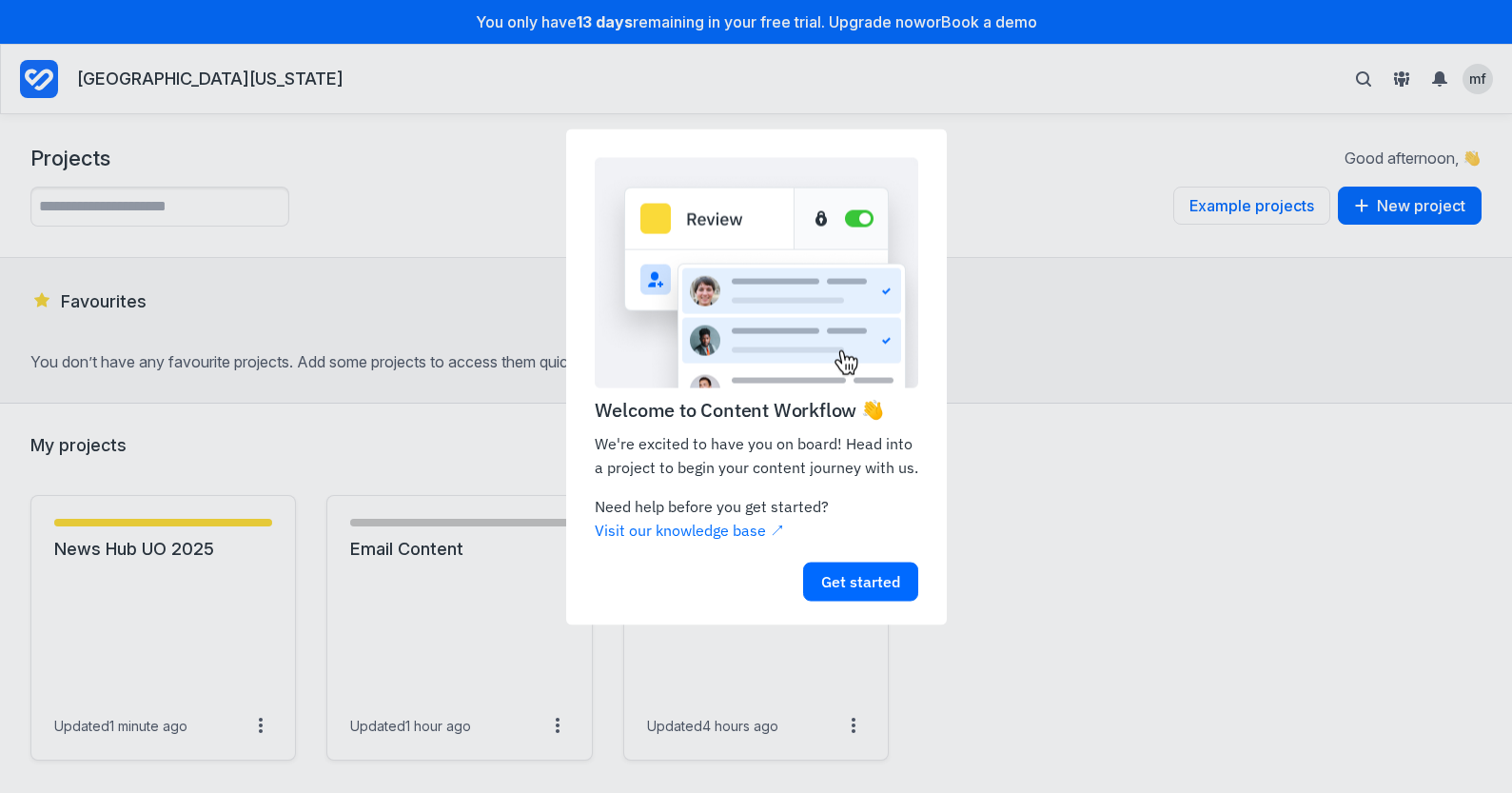 click on "Welcome to Content Workflow 👋                       We're excited to have you on board! Head into a project to begin your content journey with us. Need help before you get started? Visit our knowledge base ↗︎                       Get started" 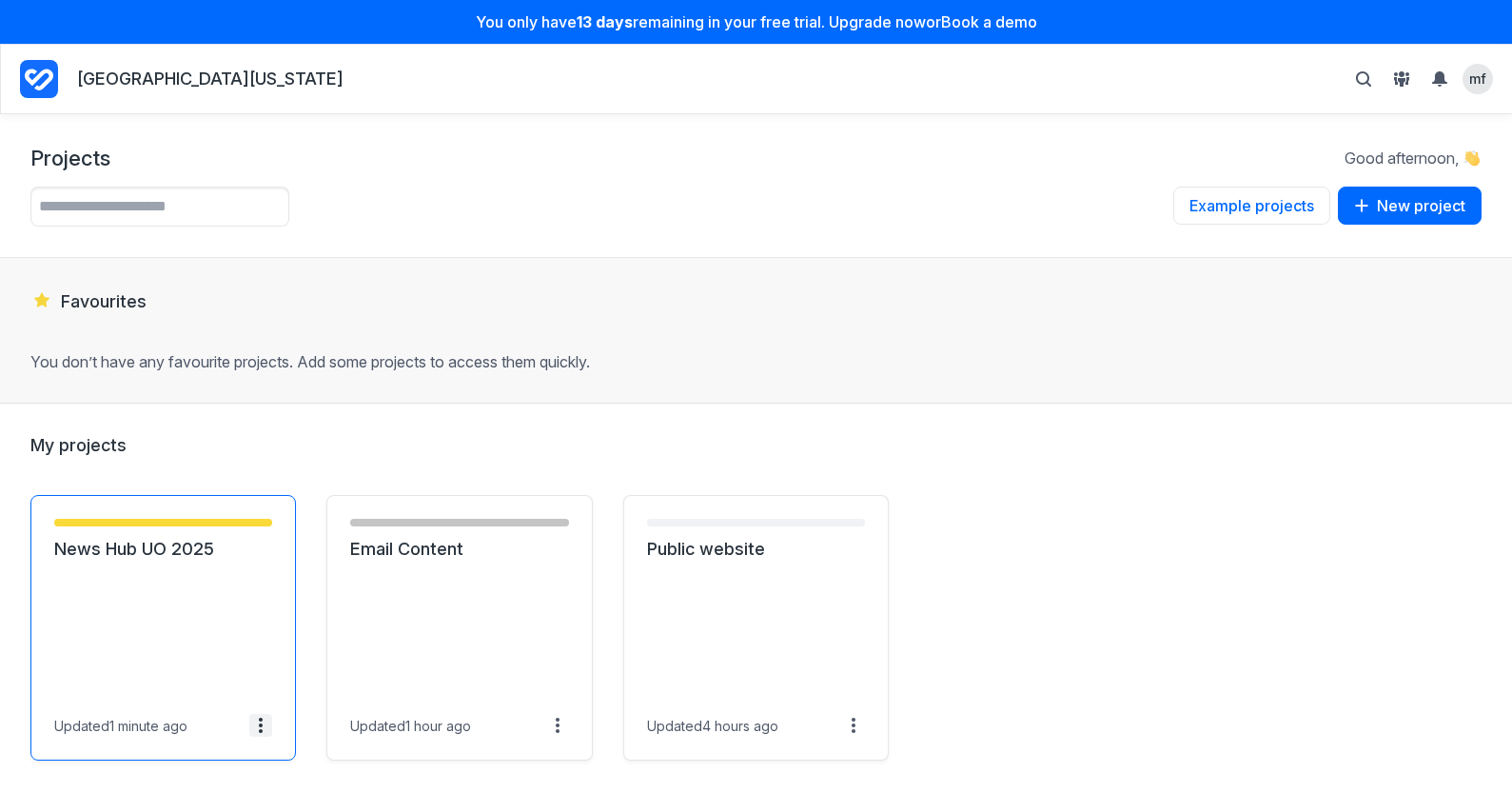 click 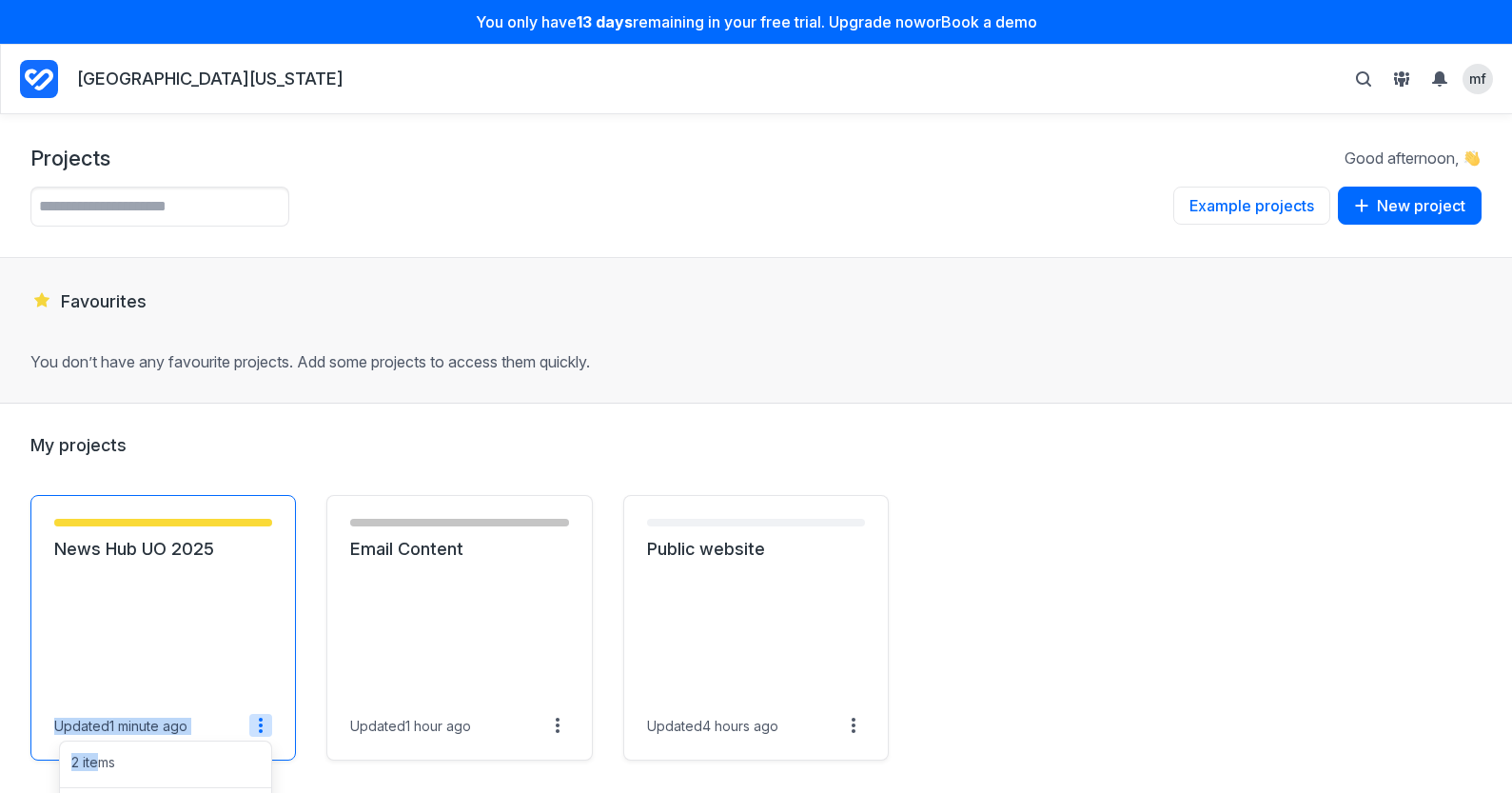 drag, startPoint x: 104, startPoint y: 762, endPoint x: 113, endPoint y: 602, distance: 160.25293 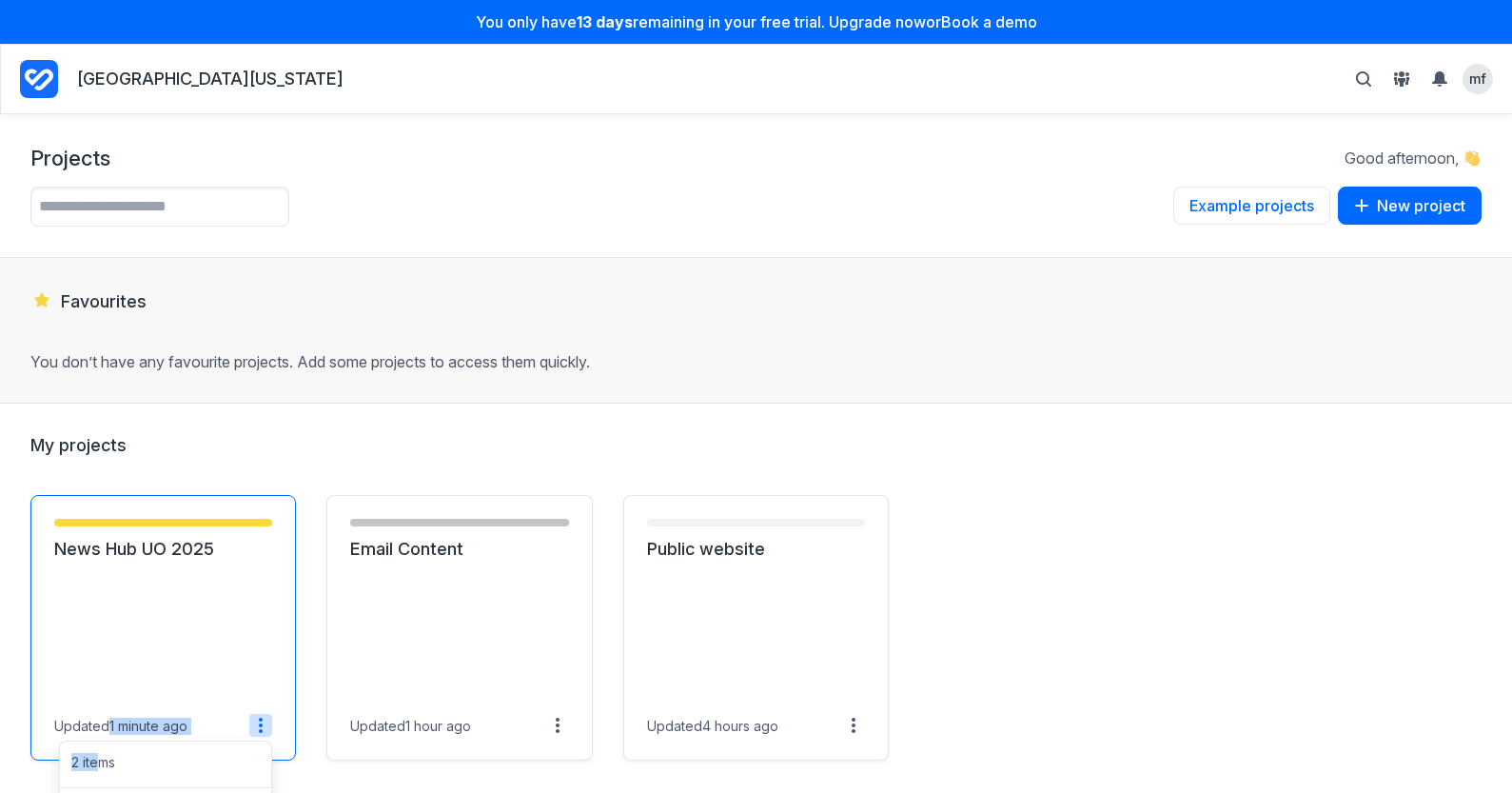 click on "News Hub UO 2025" at bounding box center [163, 549] 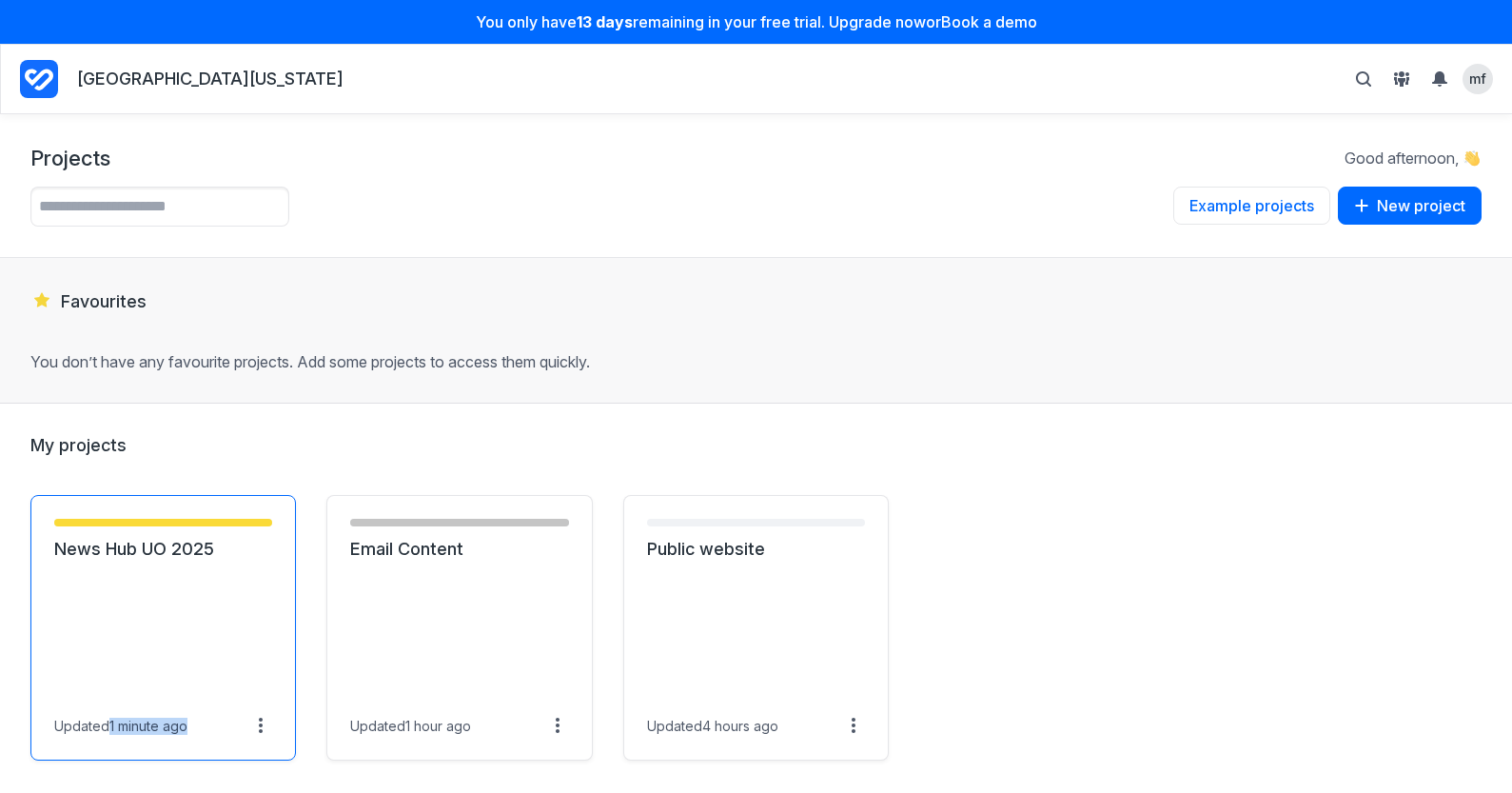 click on "News Hub UO 2025" at bounding box center (163, 549) 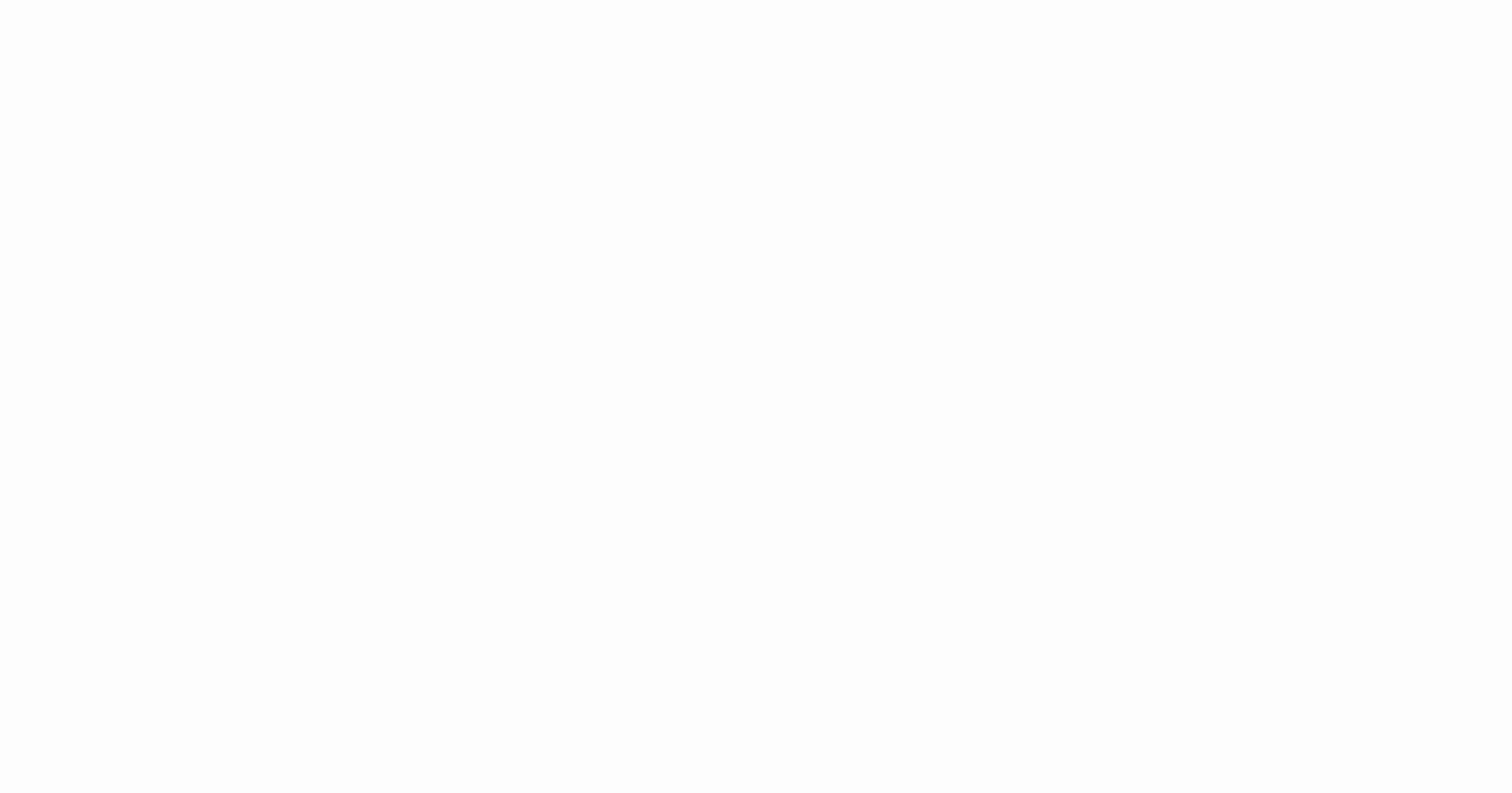 scroll, scrollTop: 0, scrollLeft: 0, axis: both 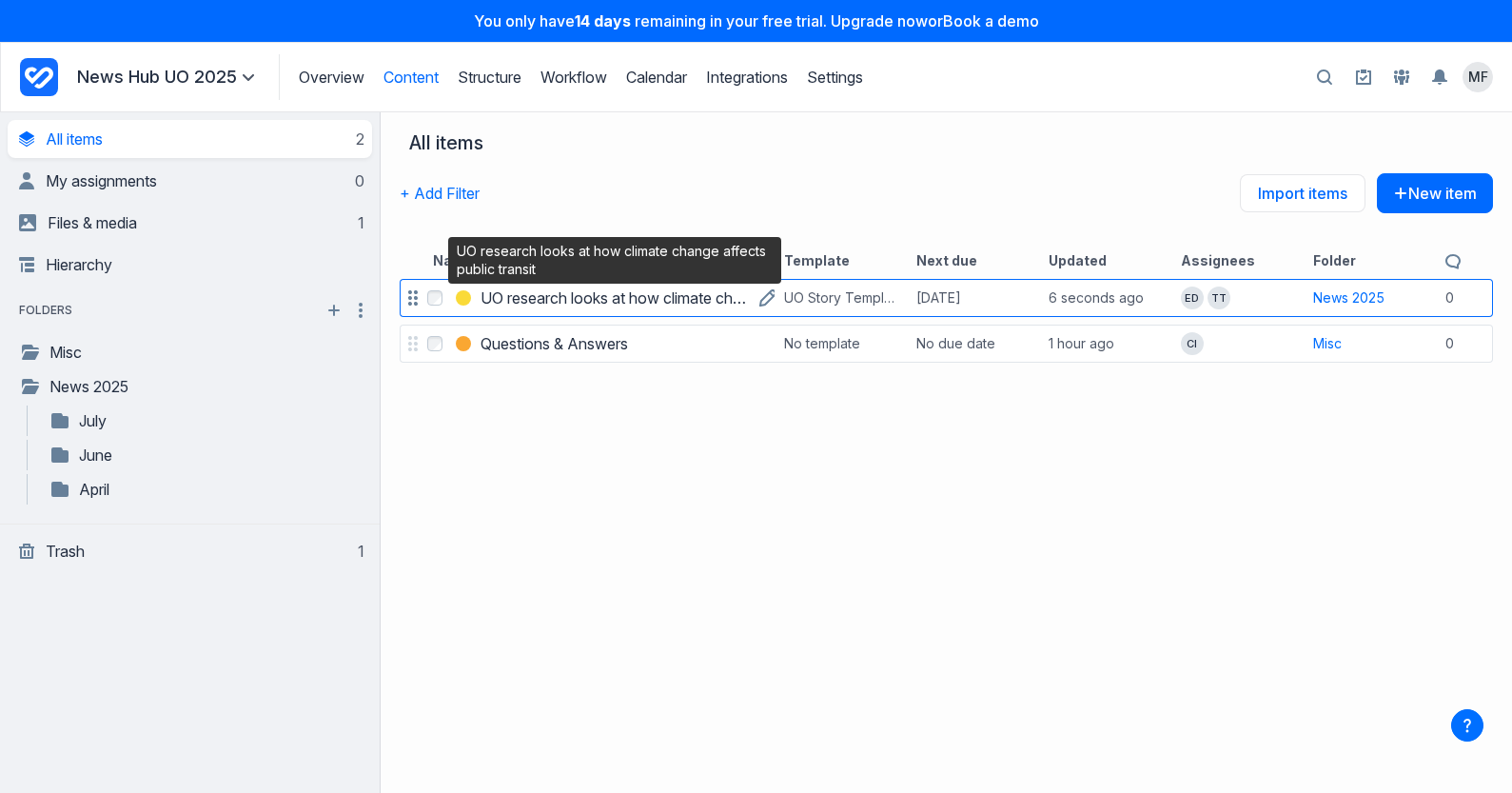 click on "UO research looks at how climate change affects public transit" at bounding box center [615, 298] 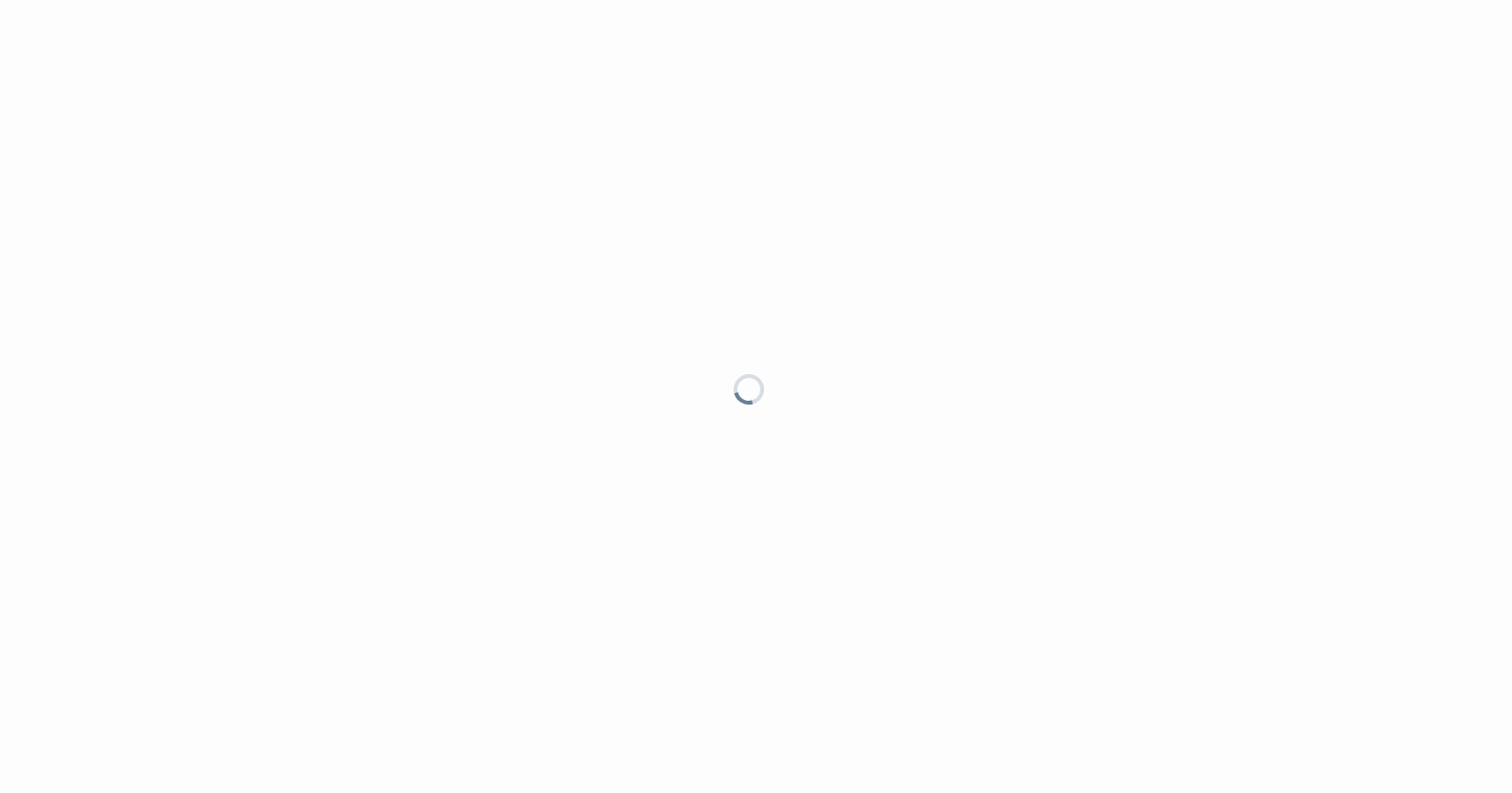 scroll, scrollTop: 0, scrollLeft: 0, axis: both 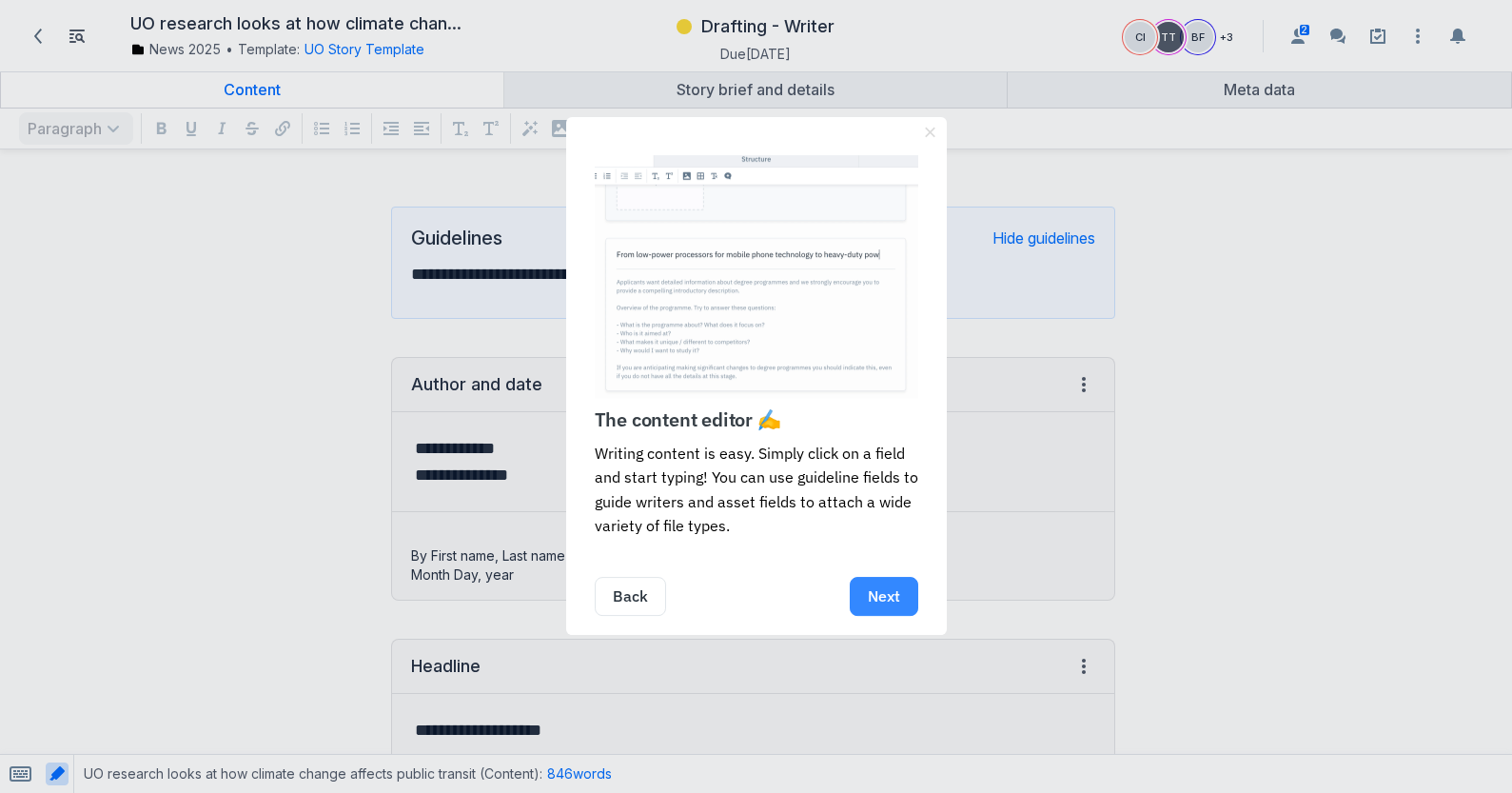 click on "Next" at bounding box center (884, 596) 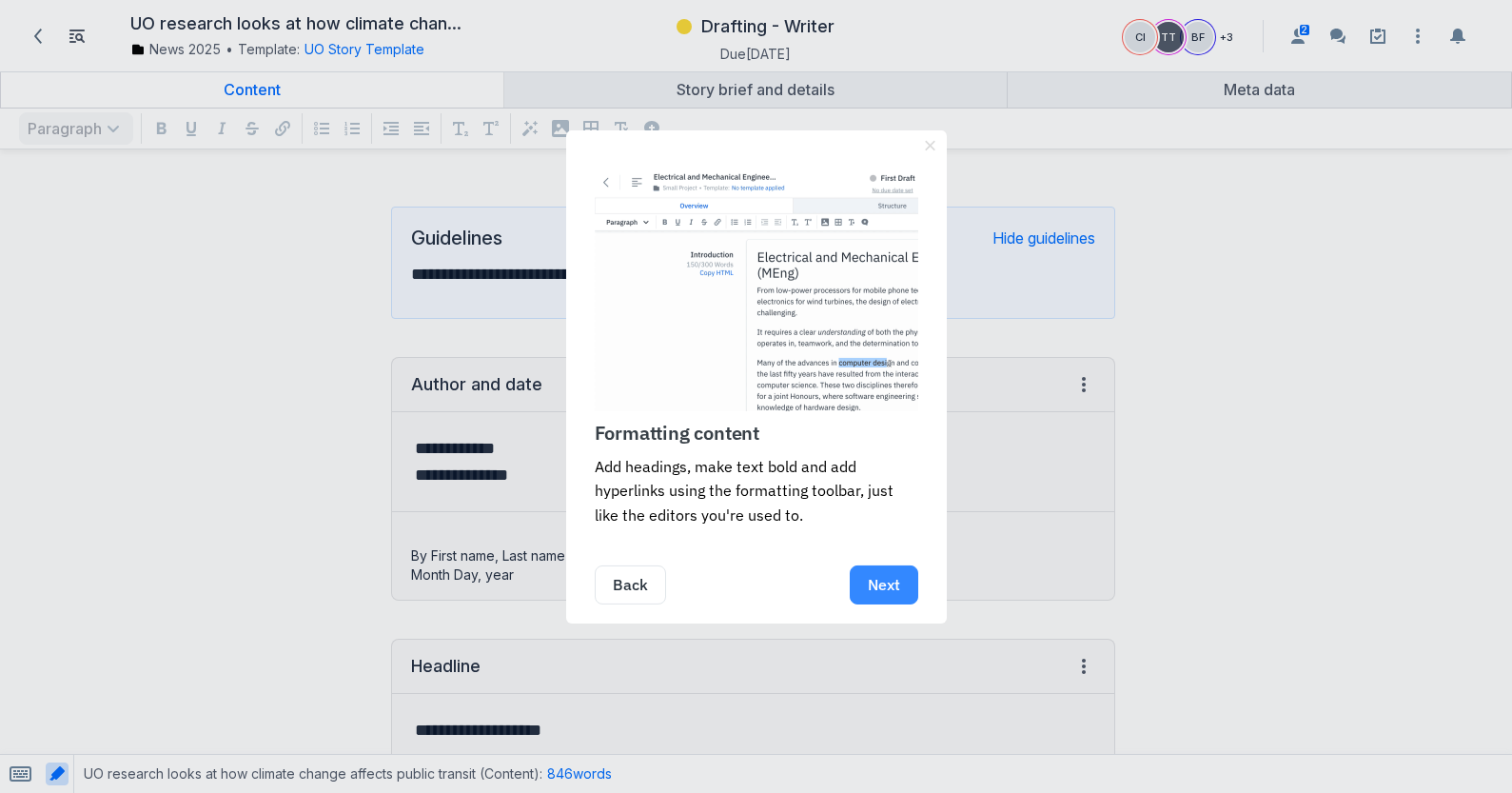 click on "Next" at bounding box center [884, 585] 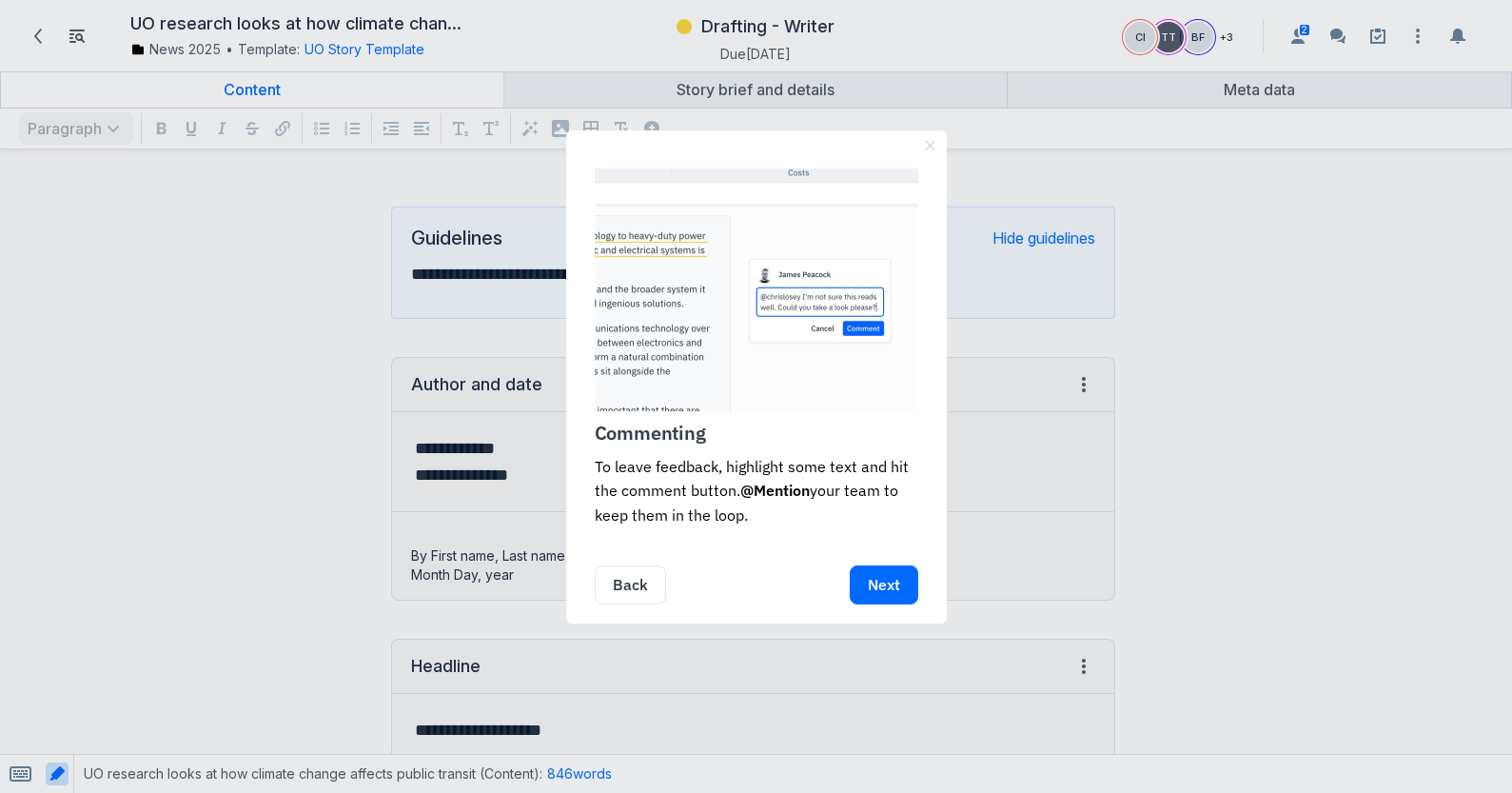 click on "Next" at bounding box center [884, 585] 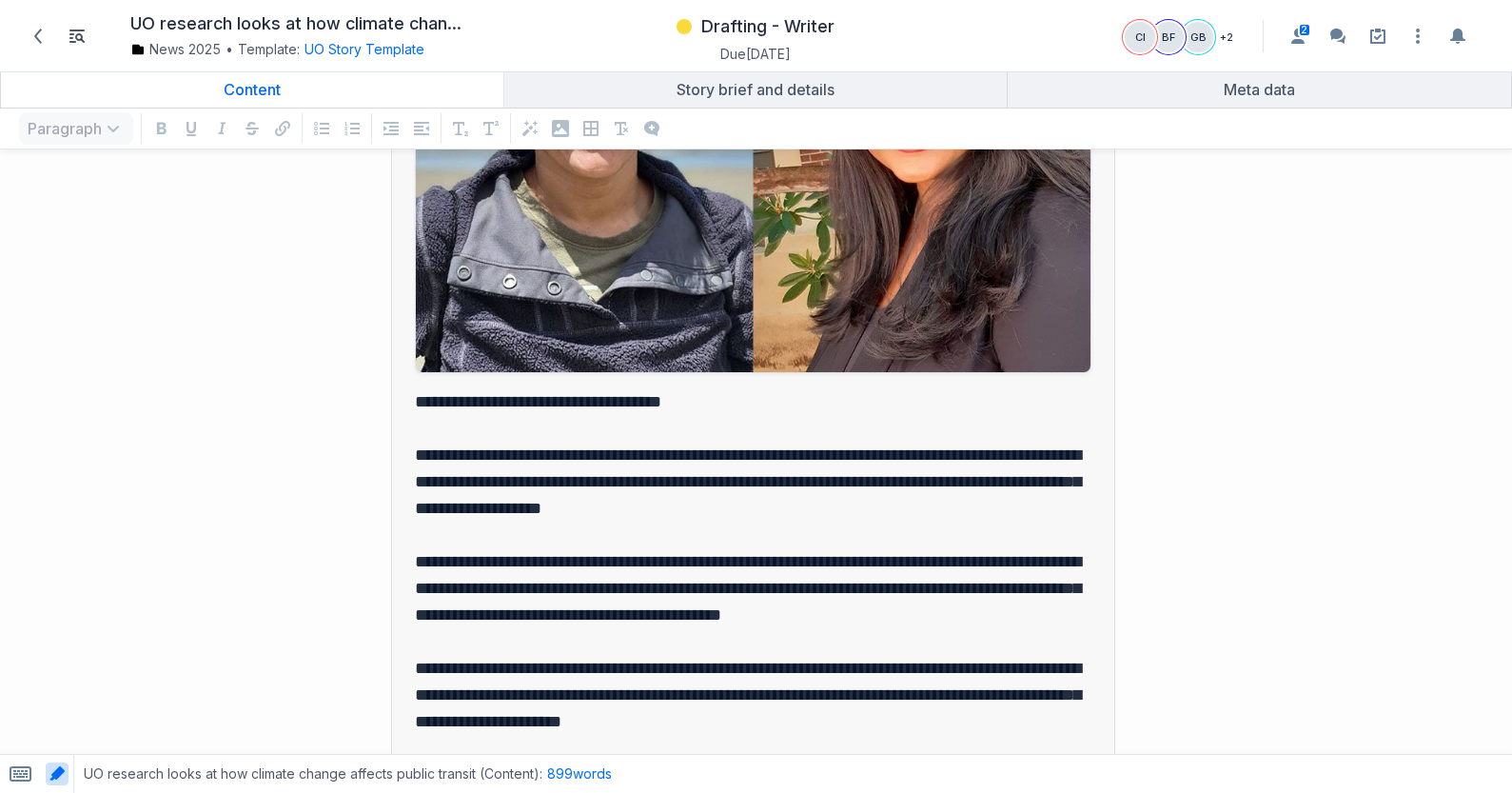 scroll, scrollTop: 4101, scrollLeft: 0, axis: vertical 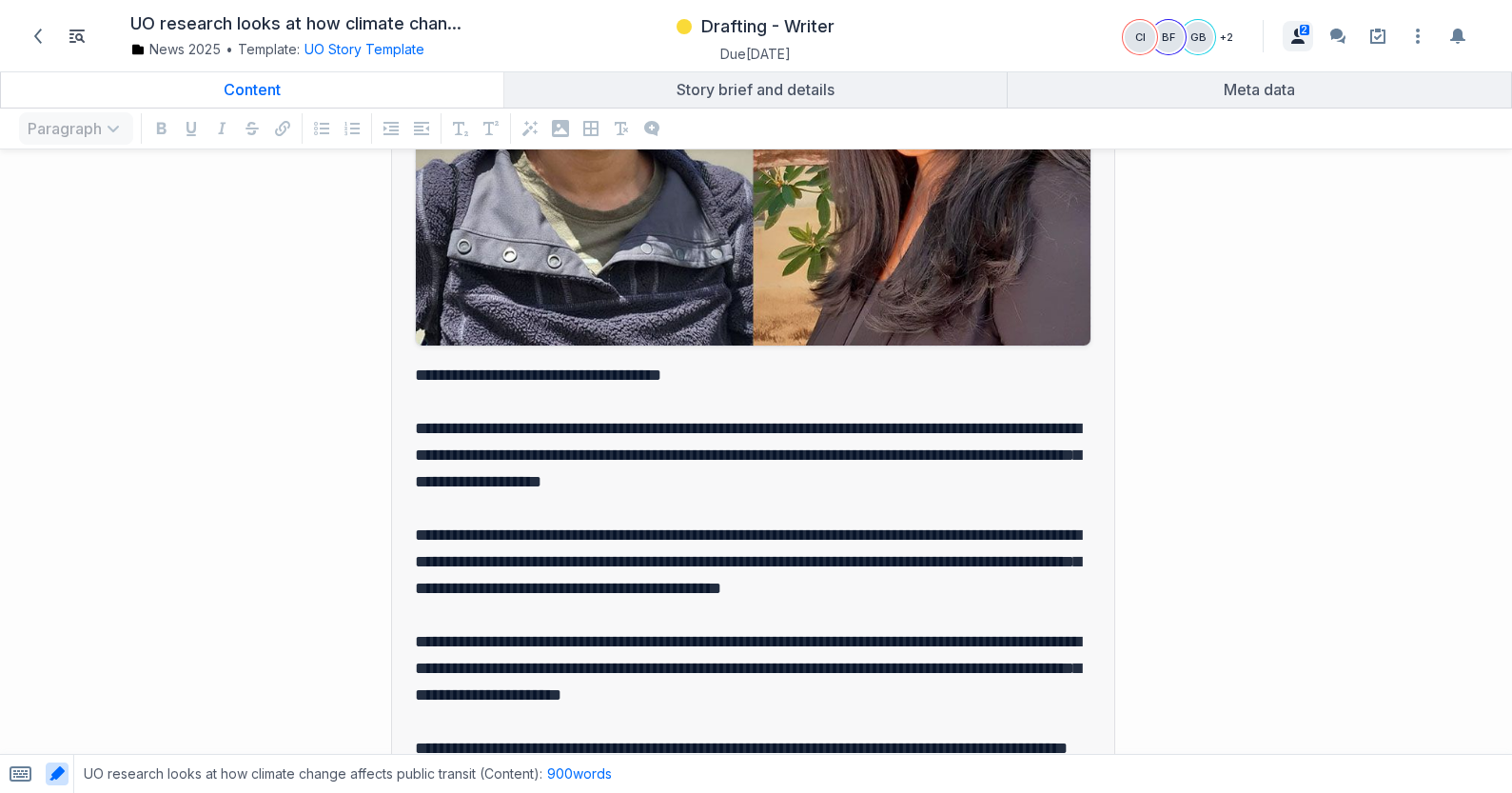 click 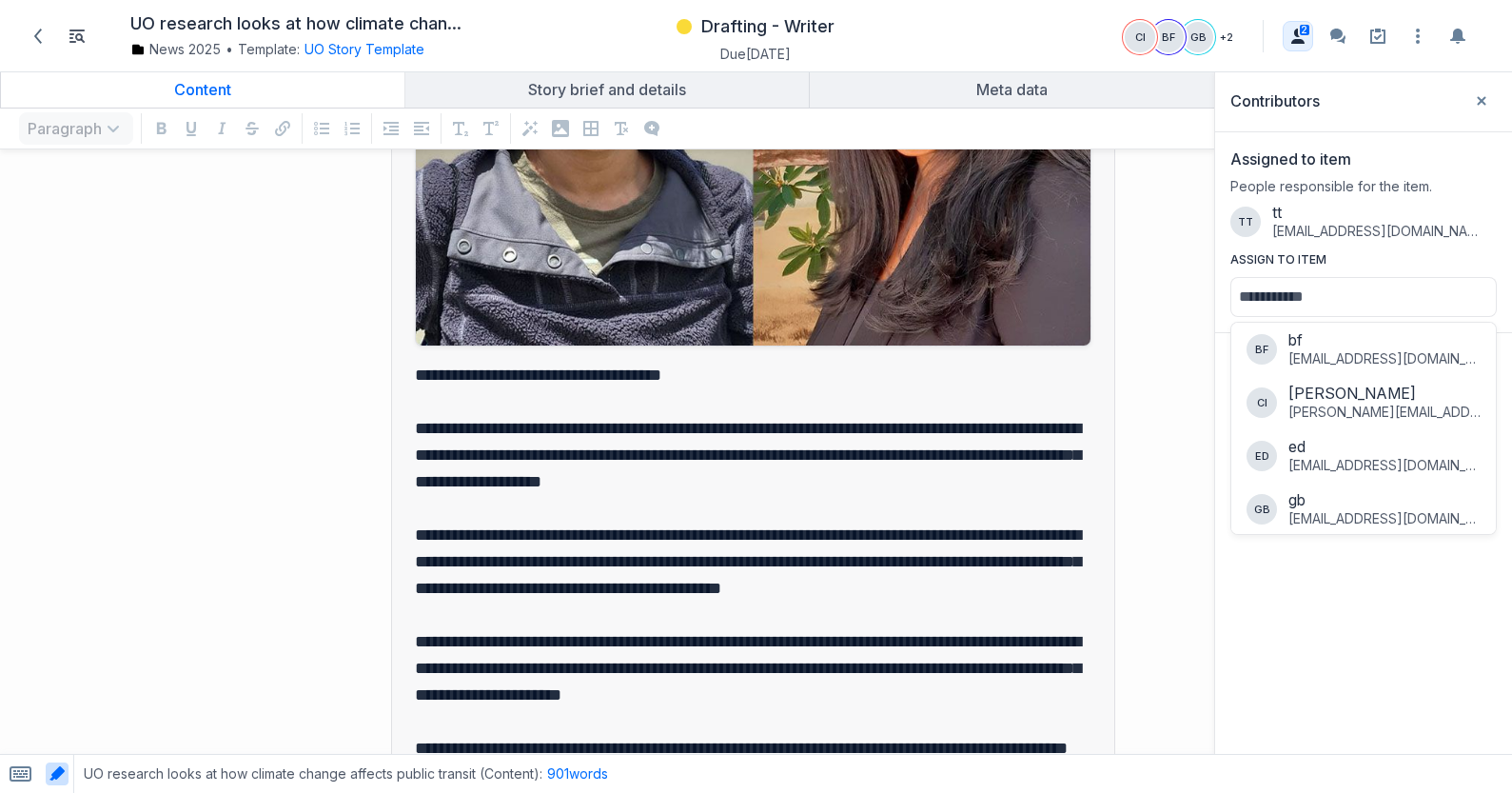 scroll, scrollTop: 0, scrollLeft: 0, axis: both 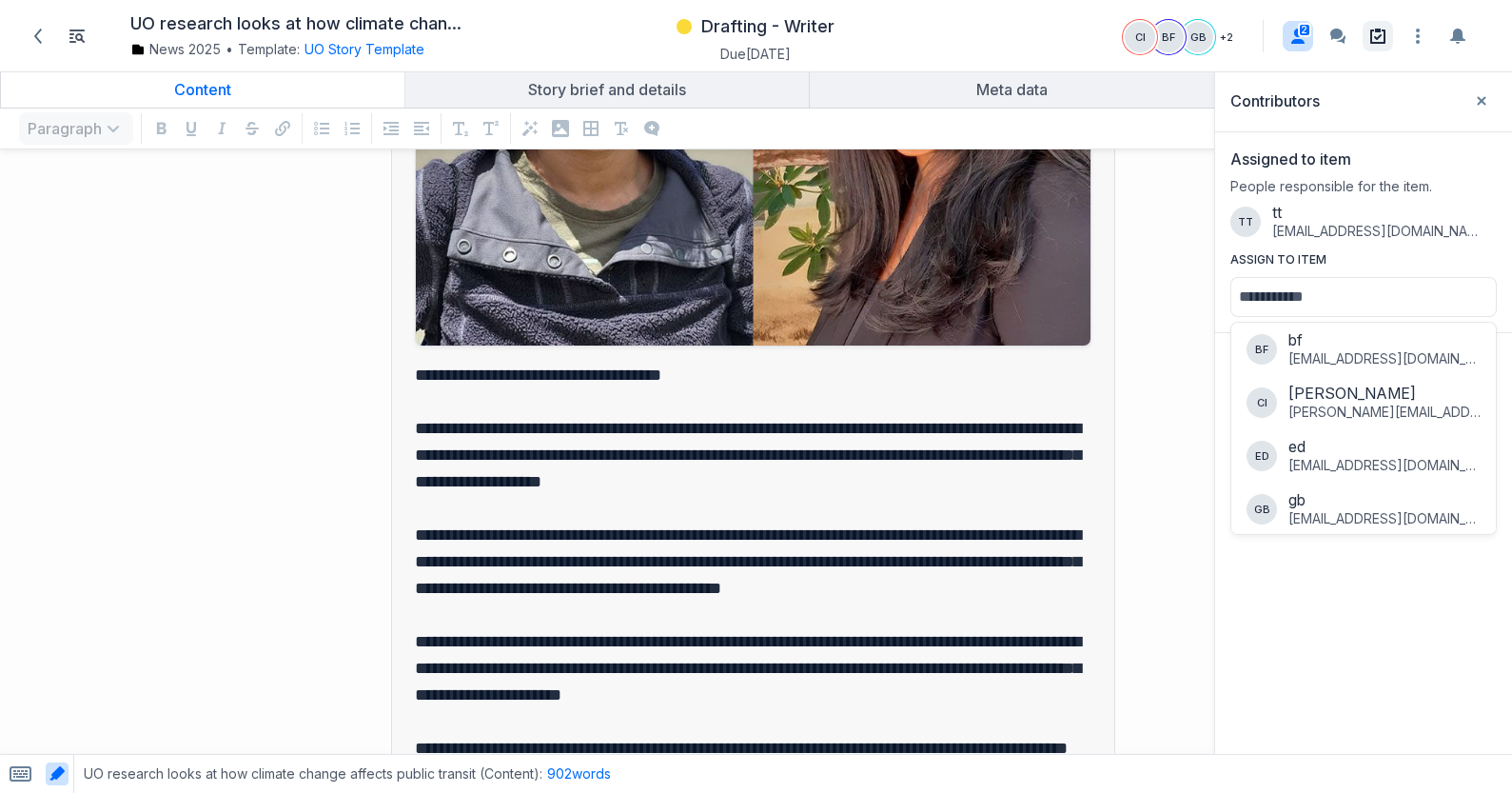 click 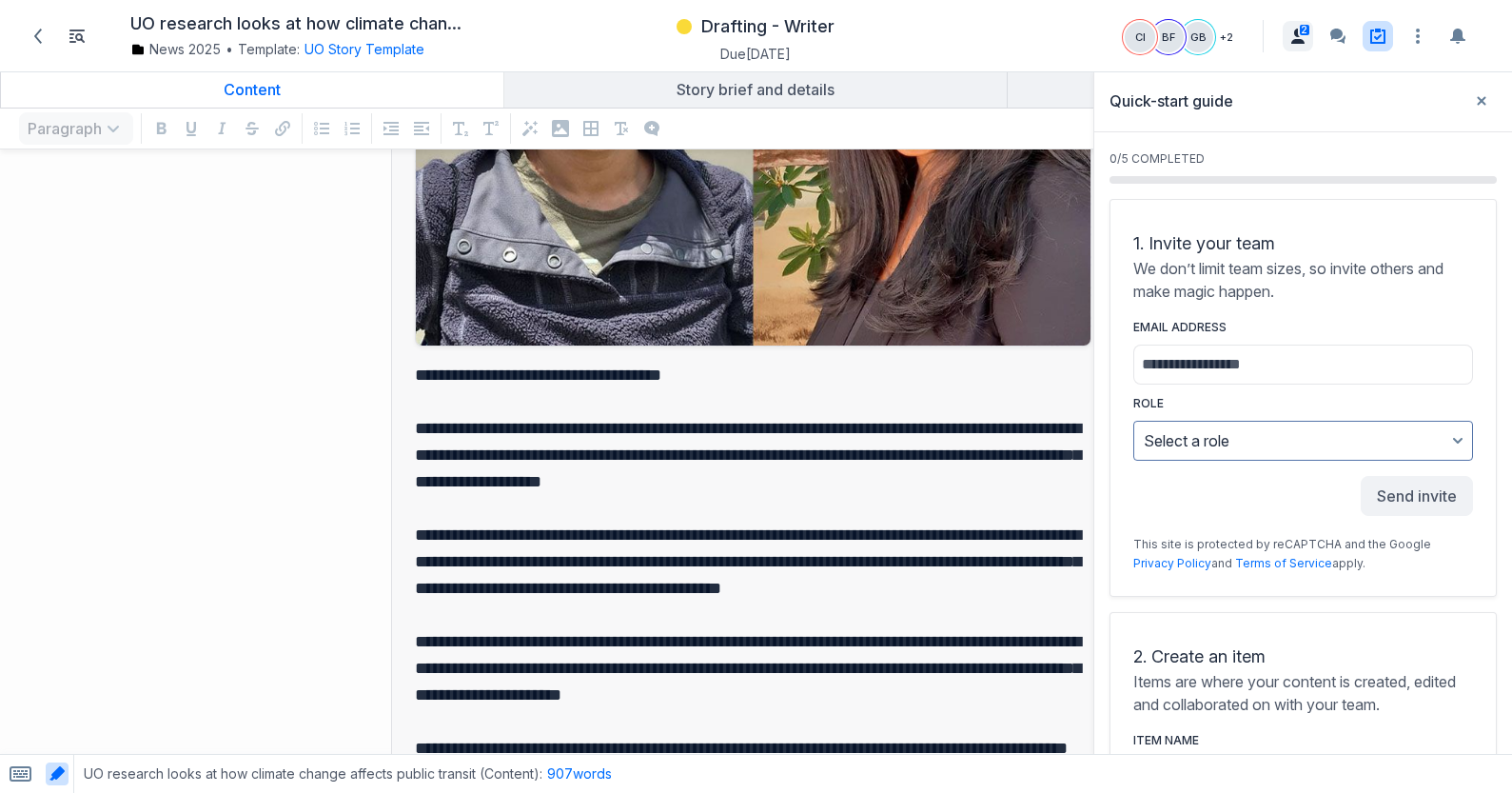 scroll, scrollTop: 4128, scrollLeft: 0, axis: vertical 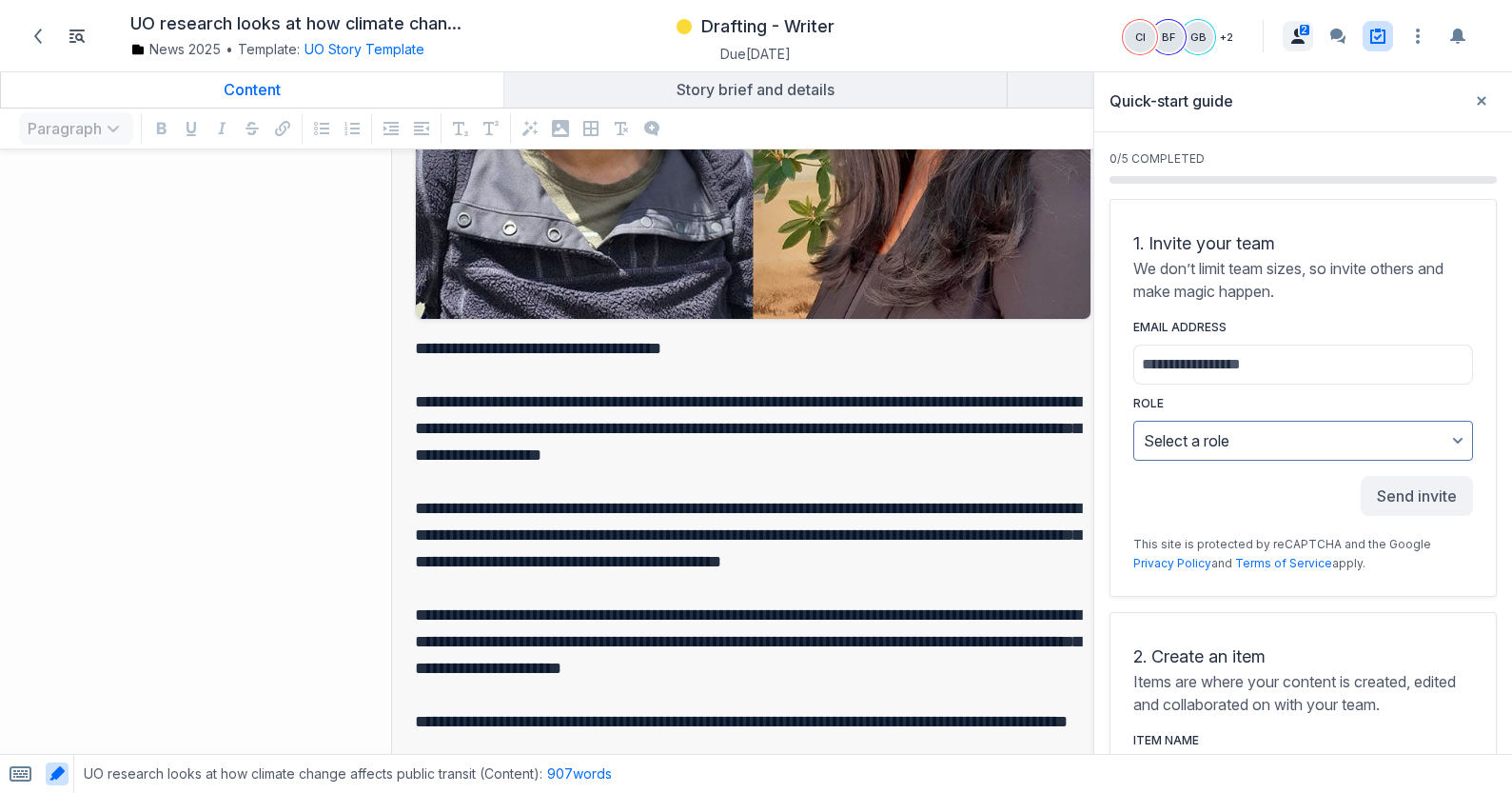 click 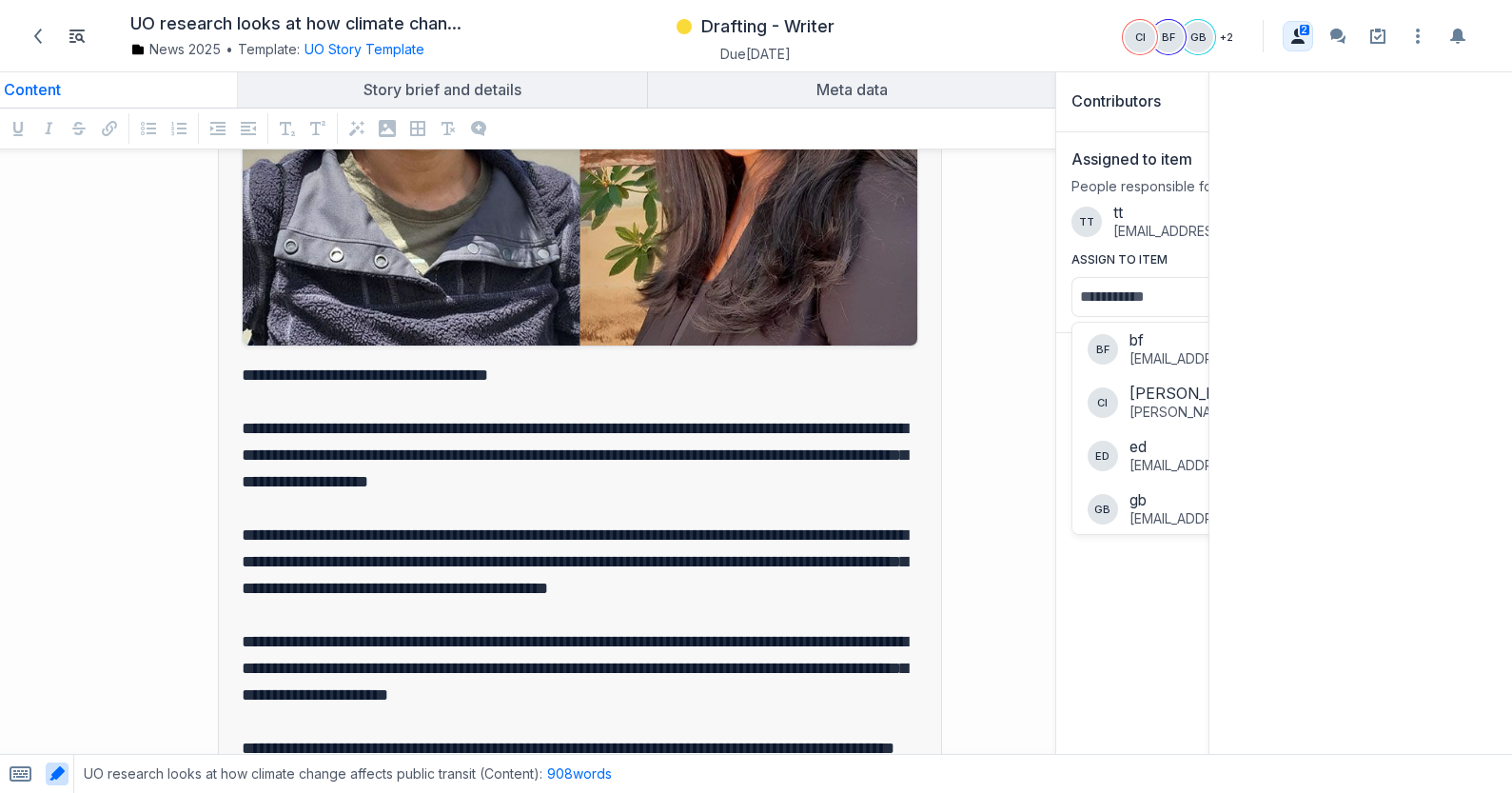 scroll, scrollTop: 0, scrollLeft: 0, axis: both 